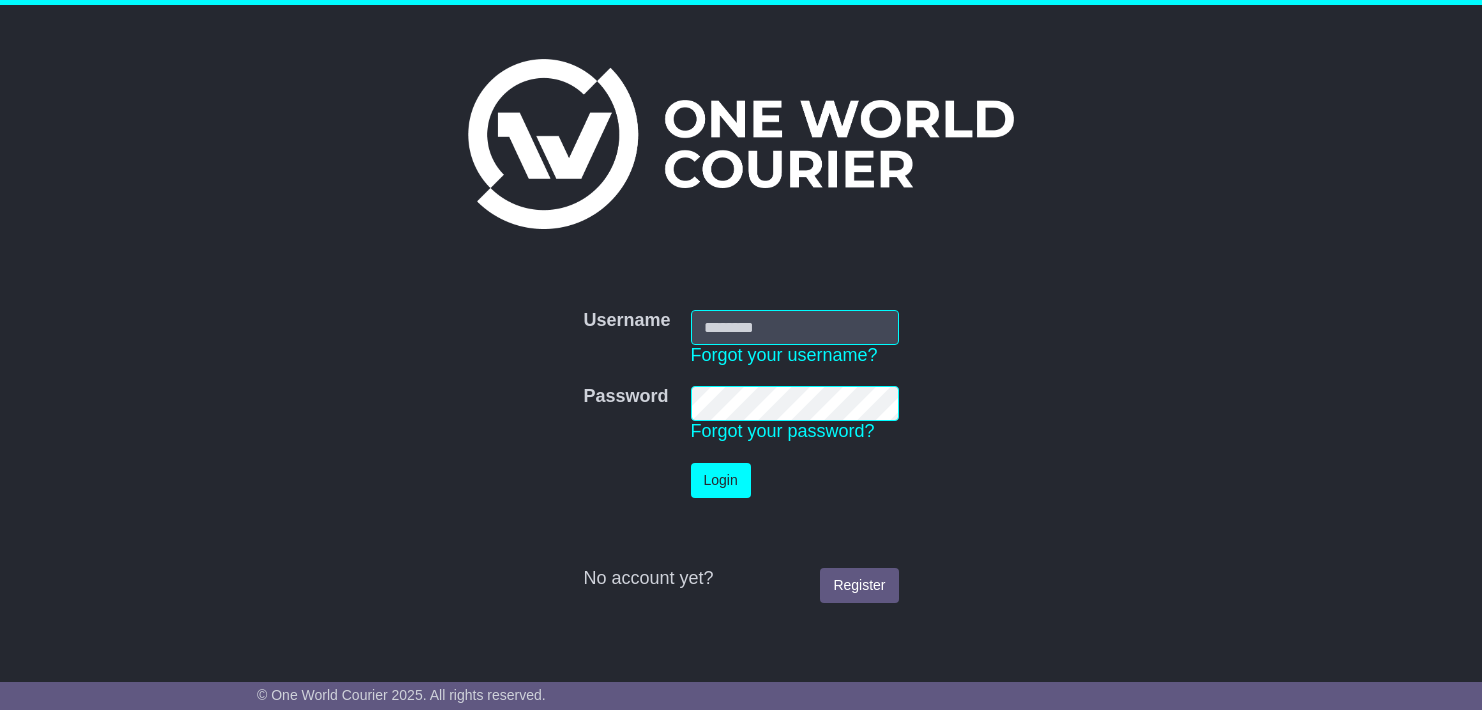 scroll, scrollTop: 0, scrollLeft: 0, axis: both 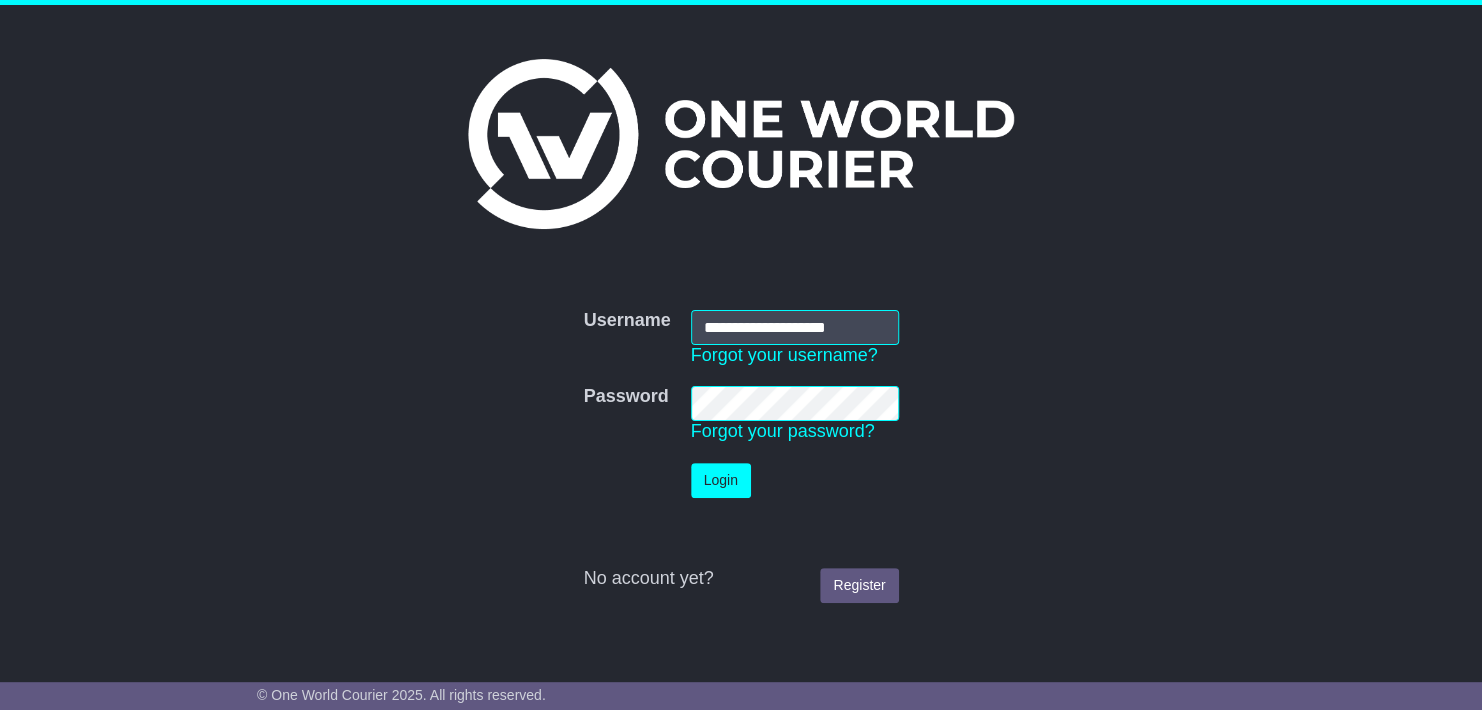 type on "**********" 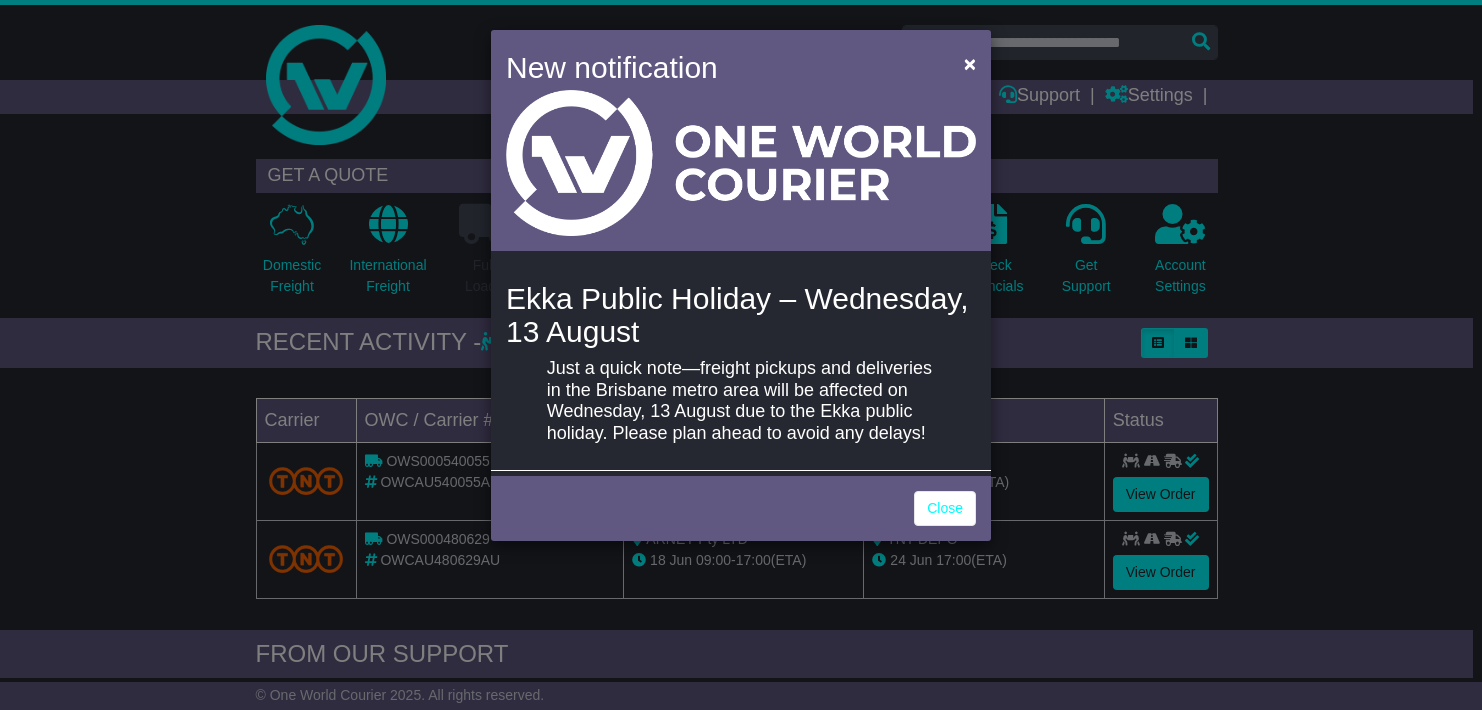scroll, scrollTop: 0, scrollLeft: 0, axis: both 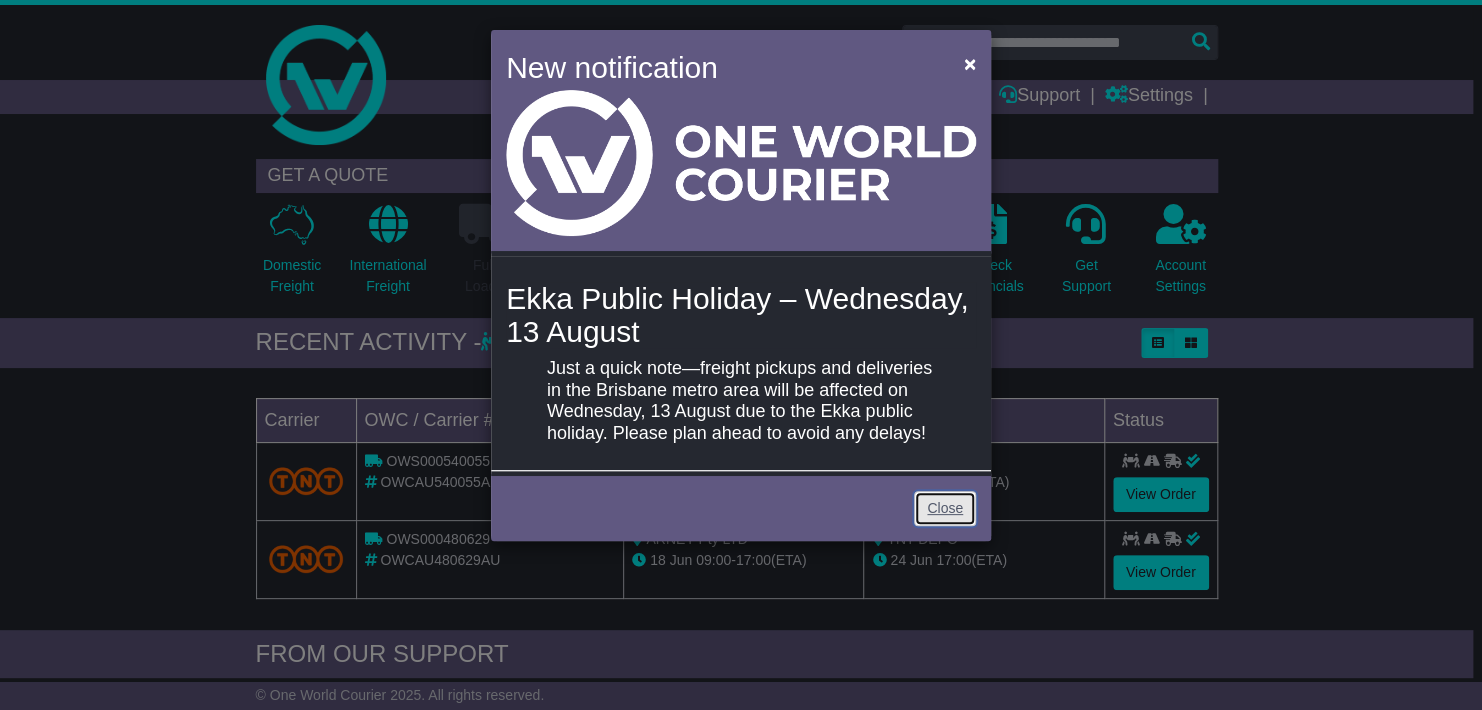 click on "Close" at bounding box center [945, 508] 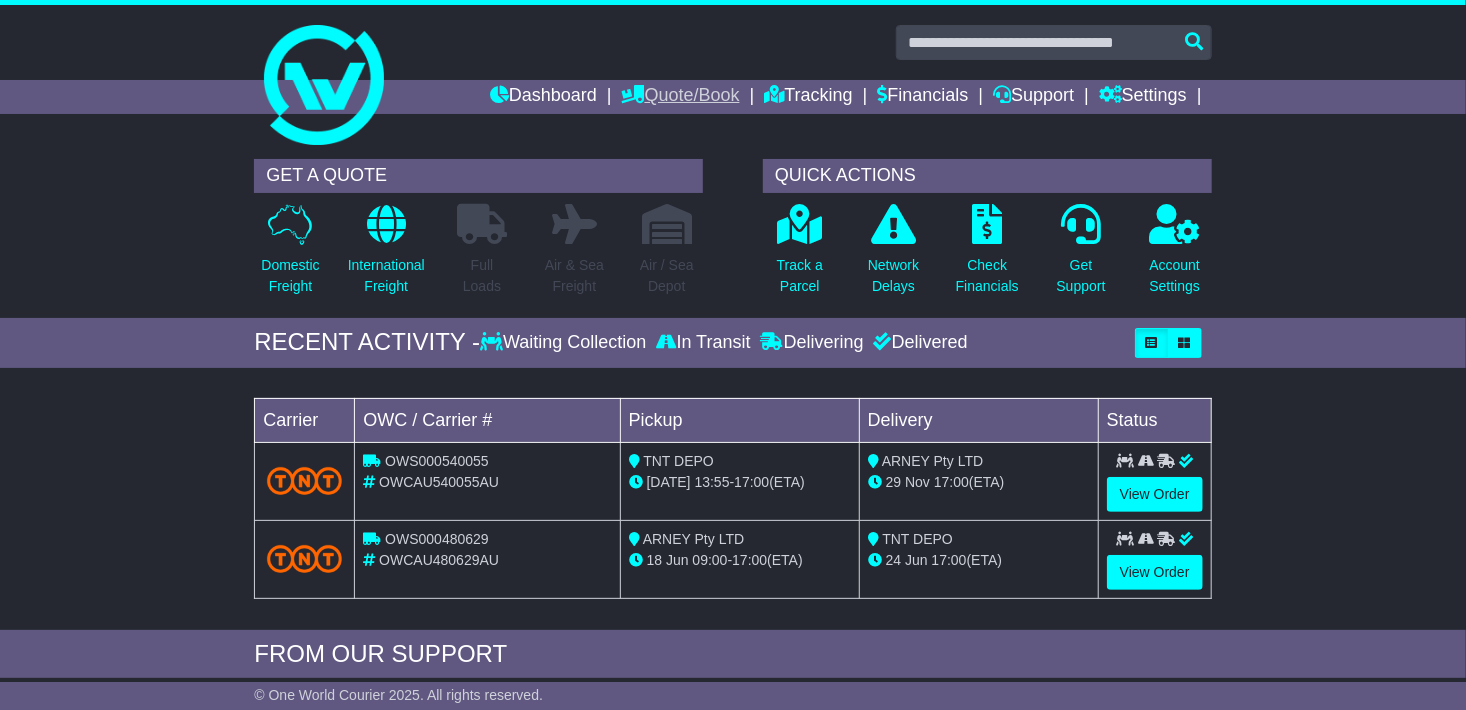 click on "Quote/Book" at bounding box center (681, 97) 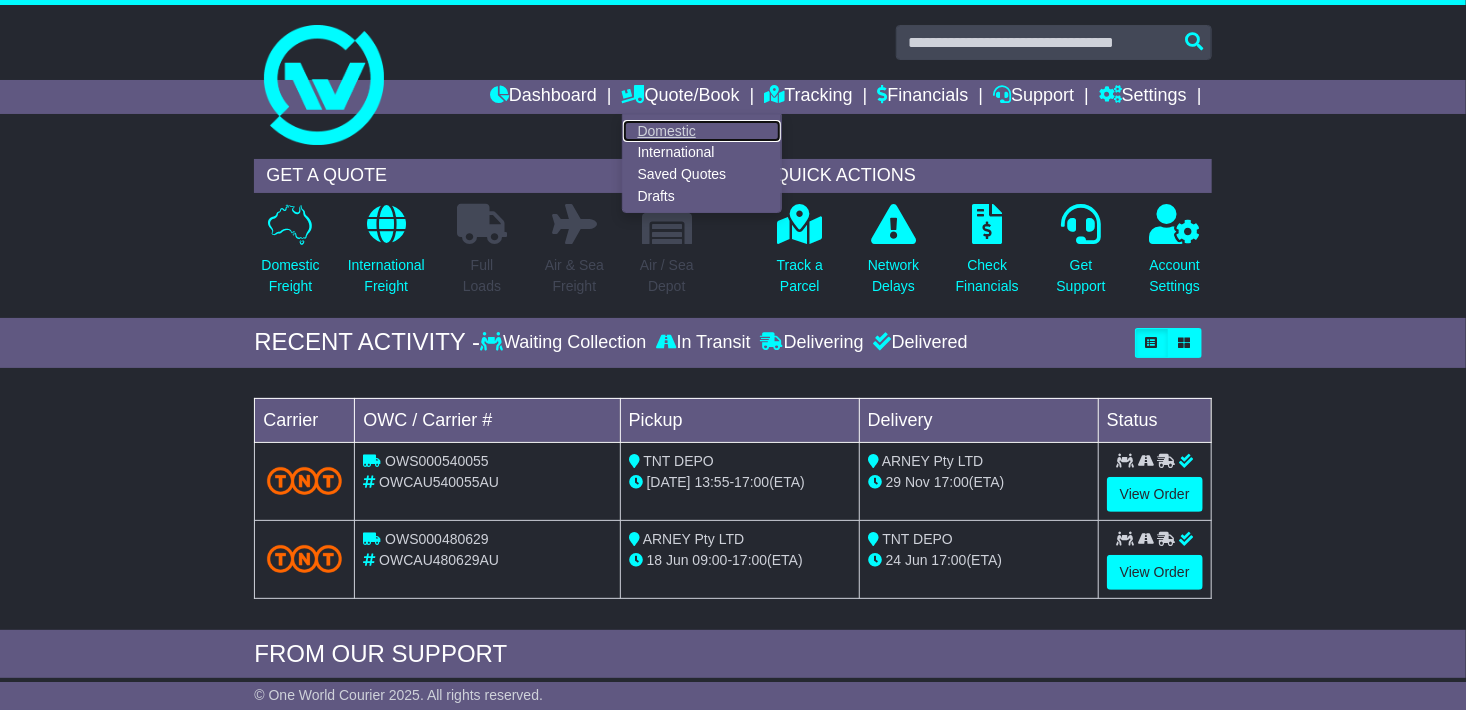 click on "Domestic" at bounding box center [702, 131] 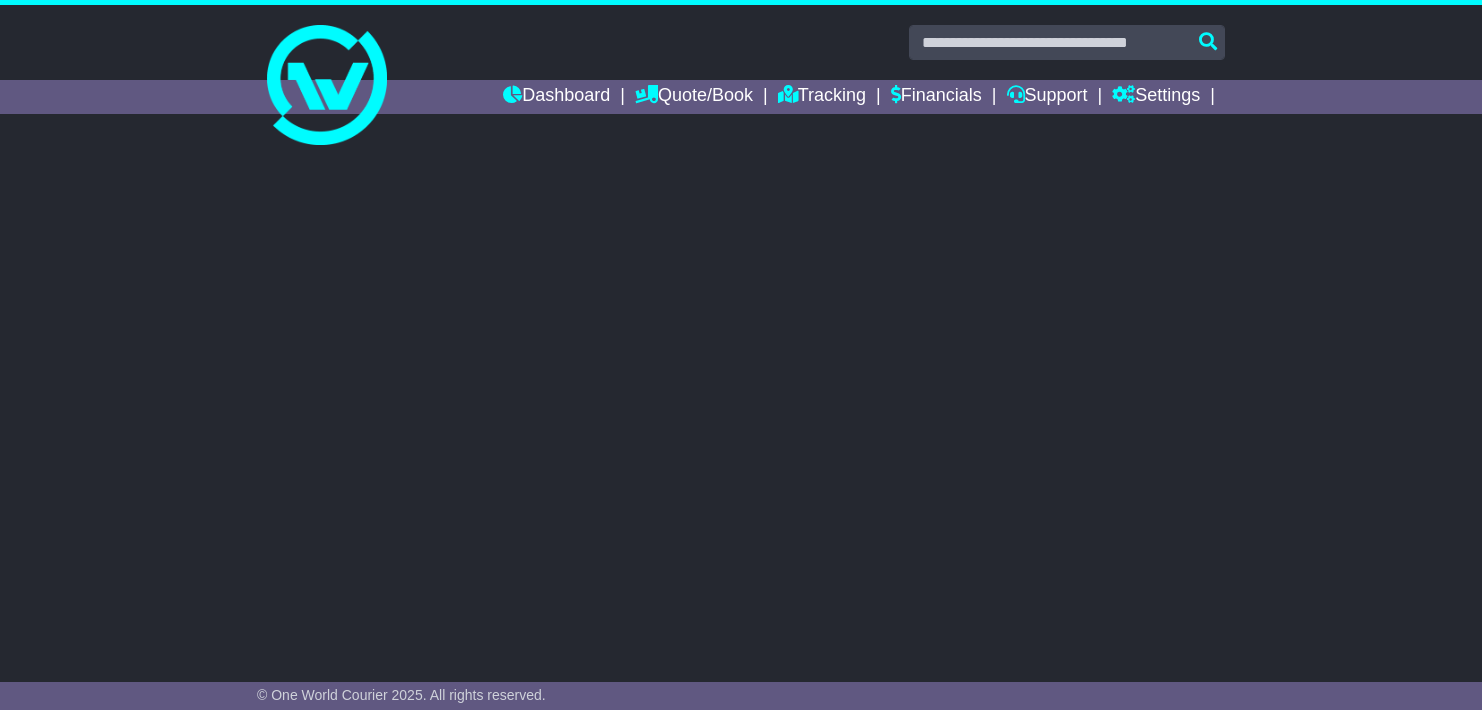scroll, scrollTop: 0, scrollLeft: 0, axis: both 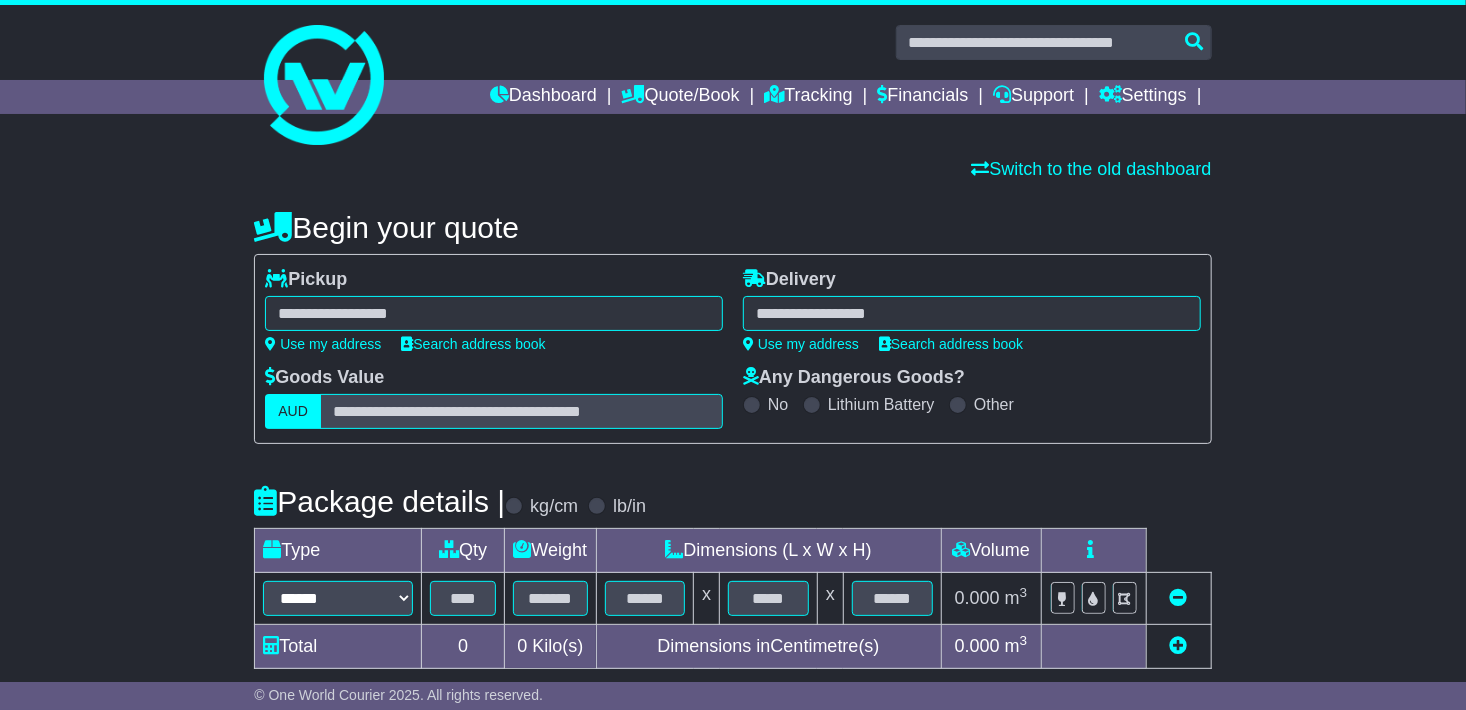 click at bounding box center [494, 313] 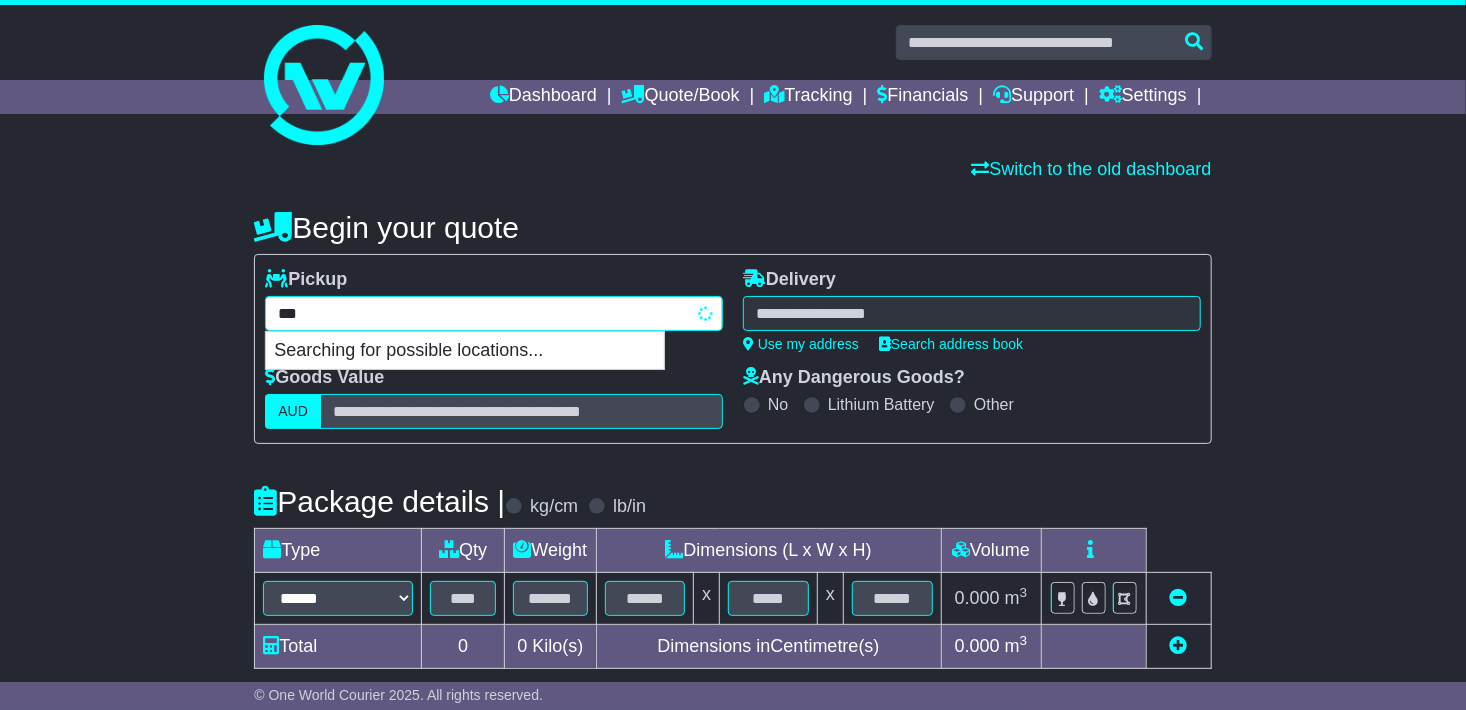 type on "****" 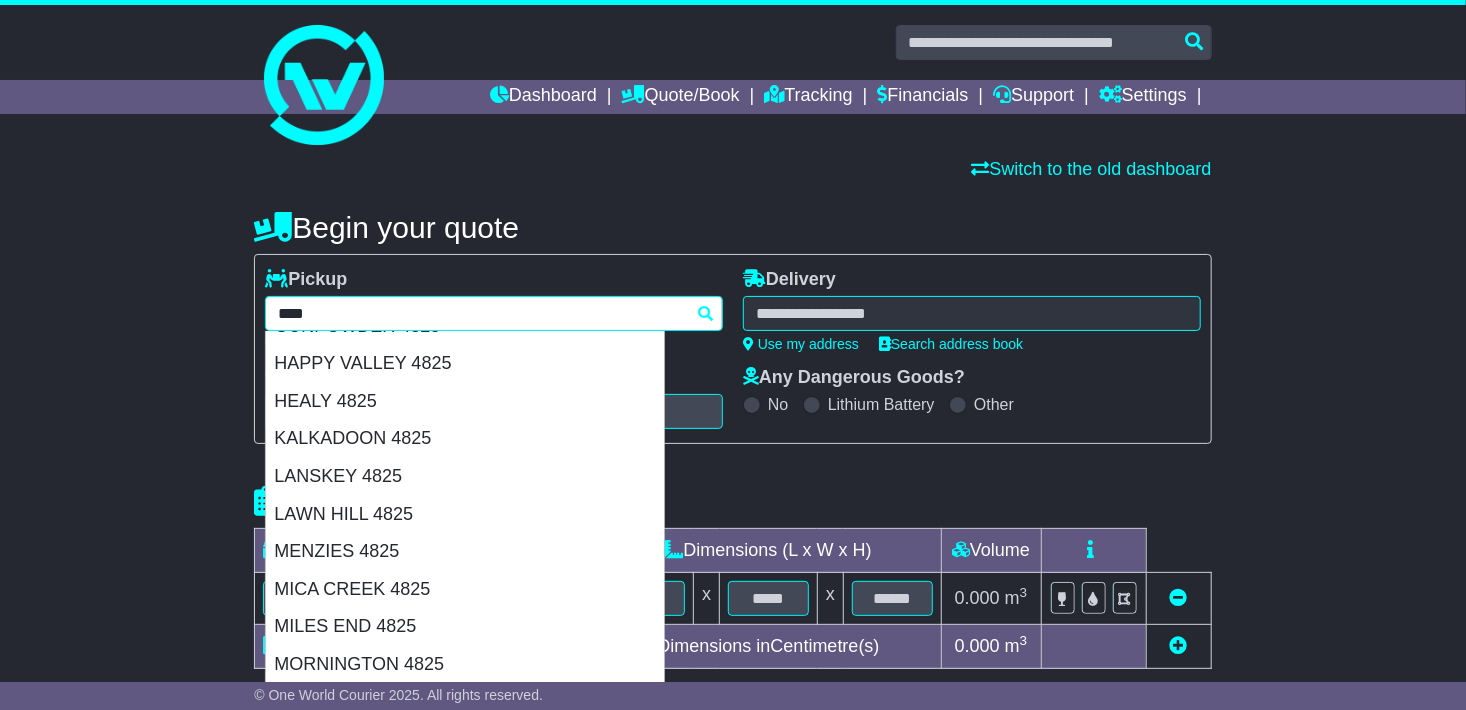 scroll, scrollTop: 500, scrollLeft: 0, axis: vertical 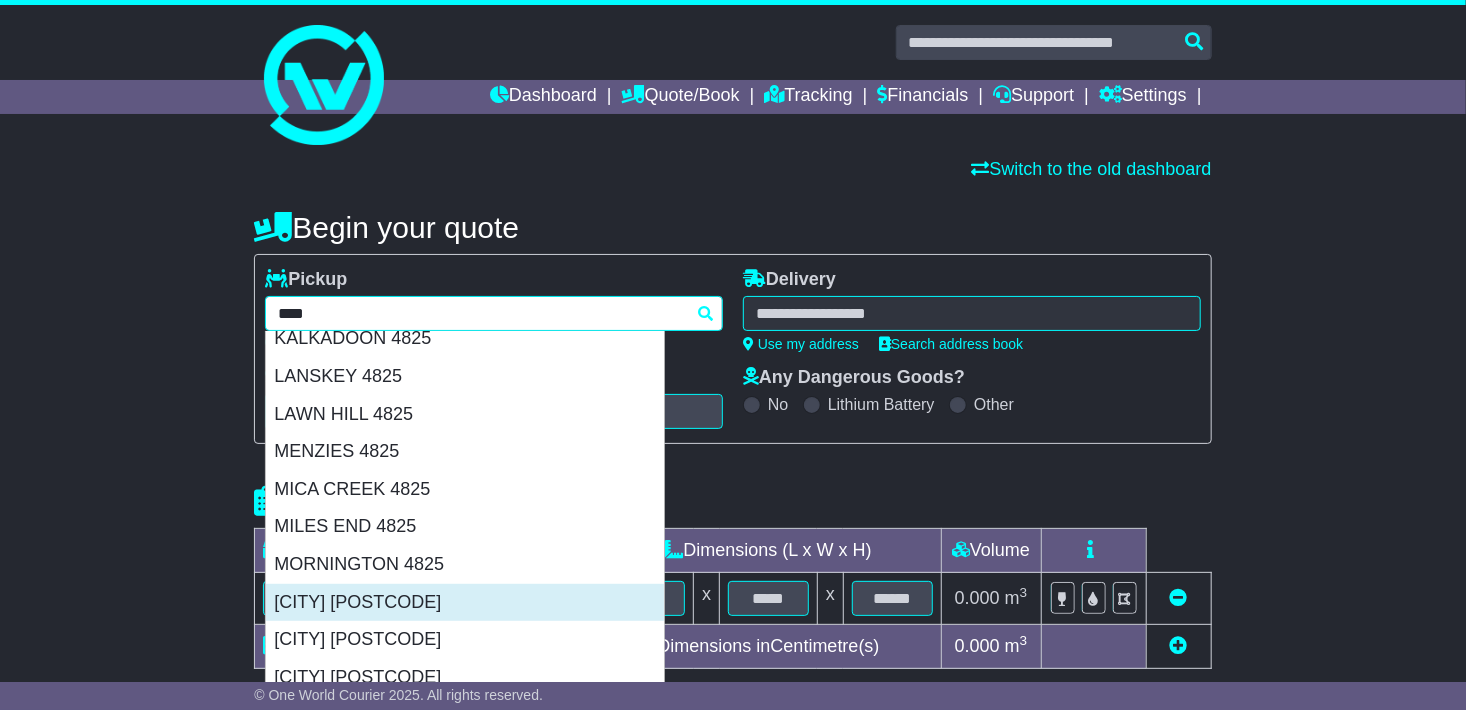 click on "[CITY] [POSTCODE]" at bounding box center (465, 603) 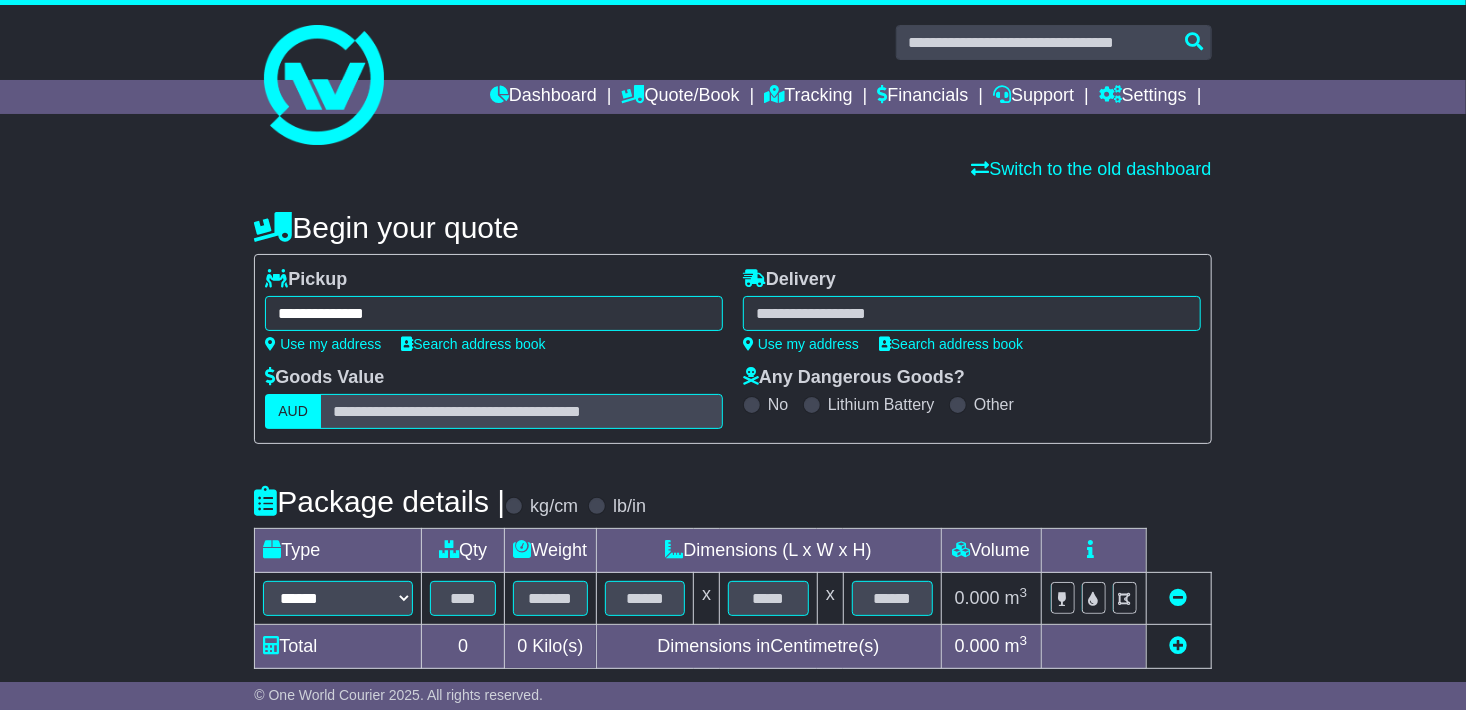 type on "**********" 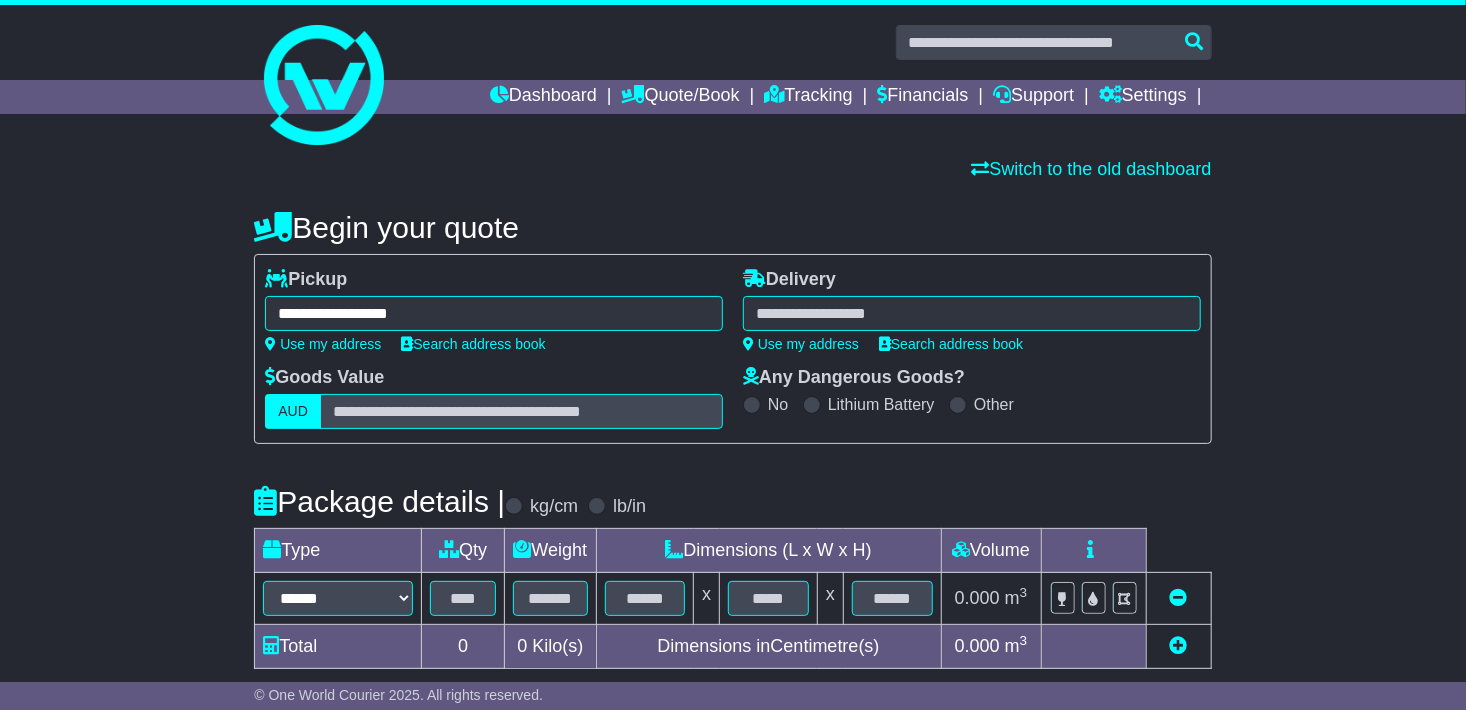 click at bounding box center [972, 313] 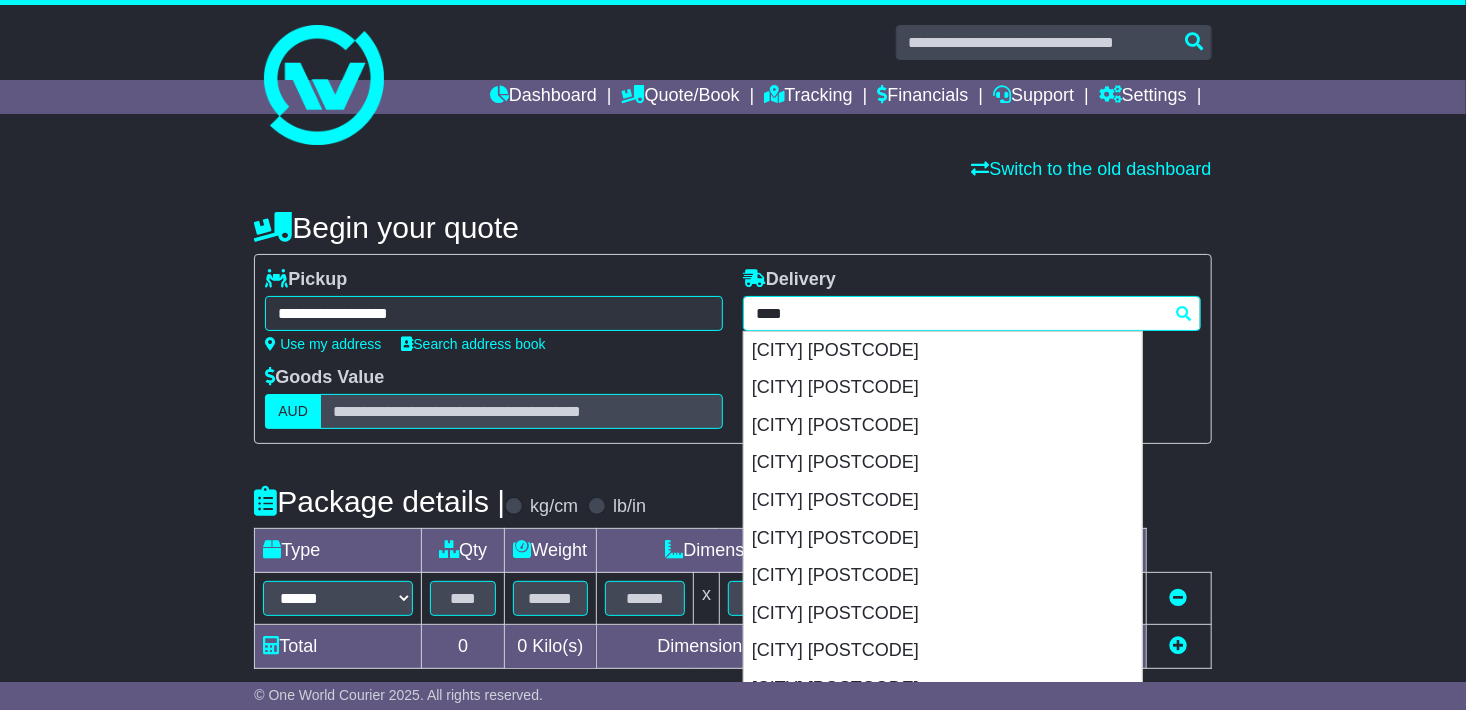 type on "****" 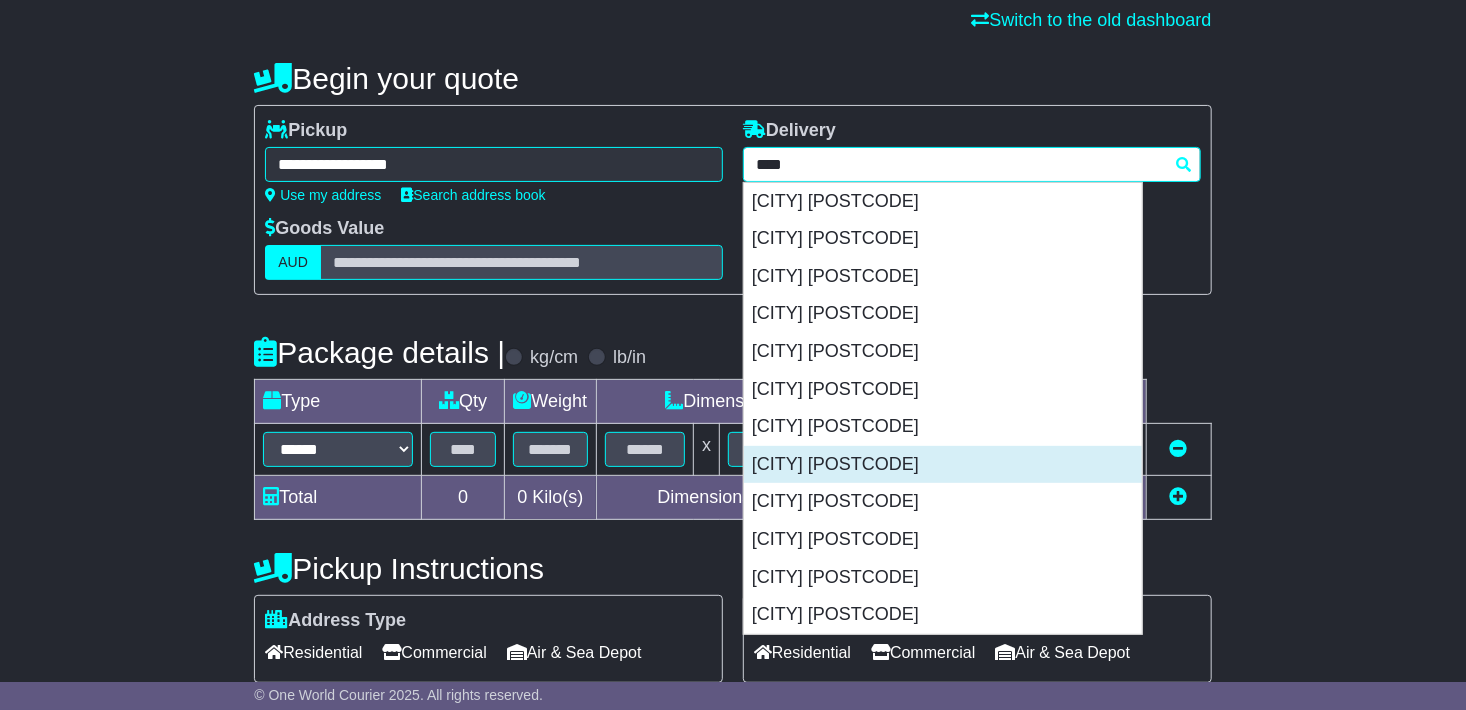 scroll, scrollTop: 200, scrollLeft: 0, axis: vertical 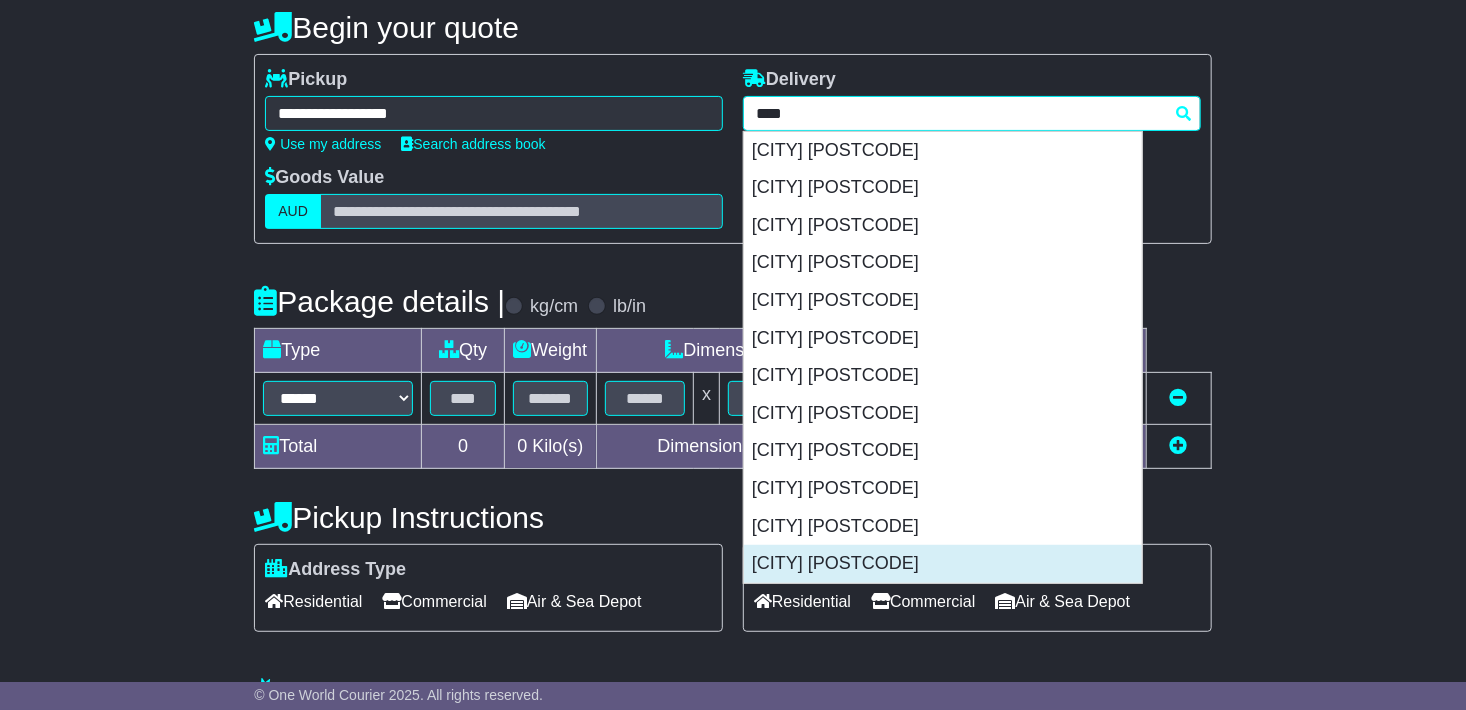 click on "[CITY] [POSTCODE]" at bounding box center [943, 564] 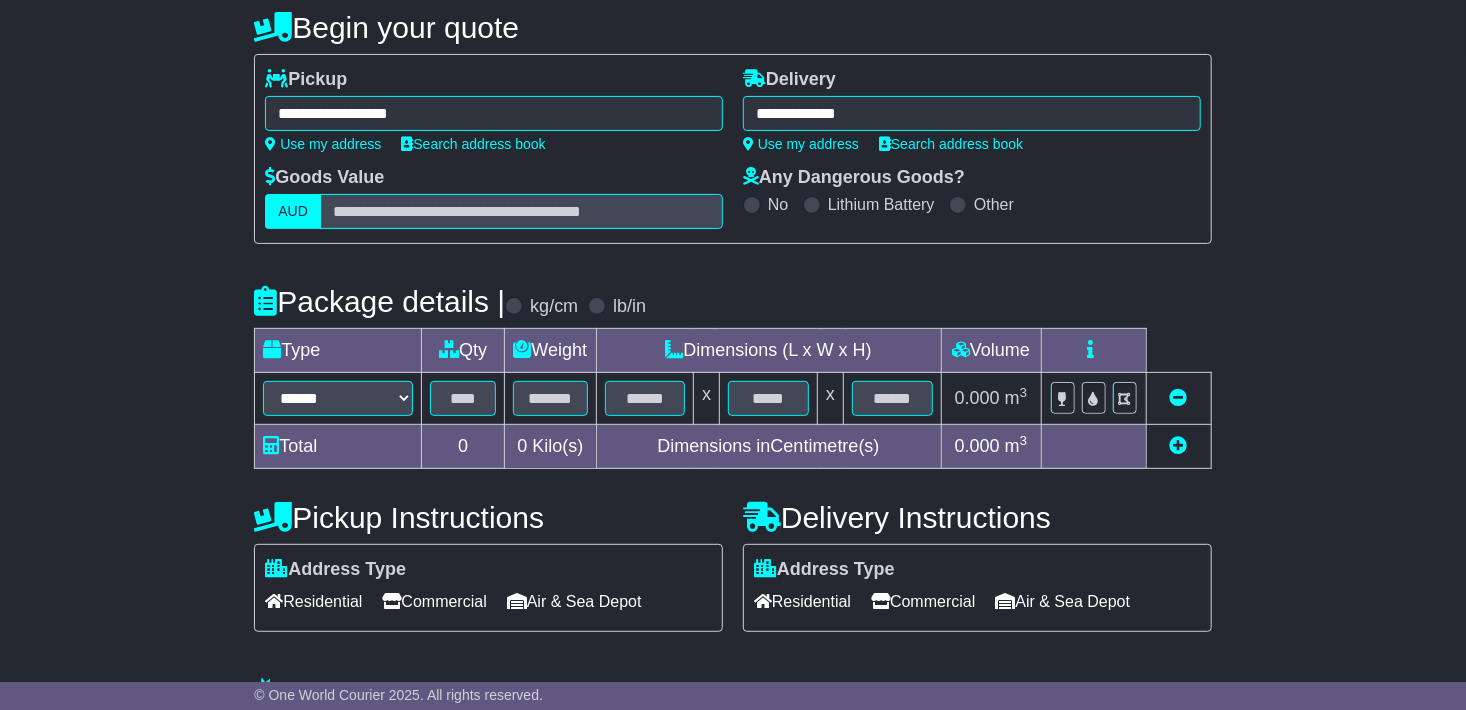 type on "**********" 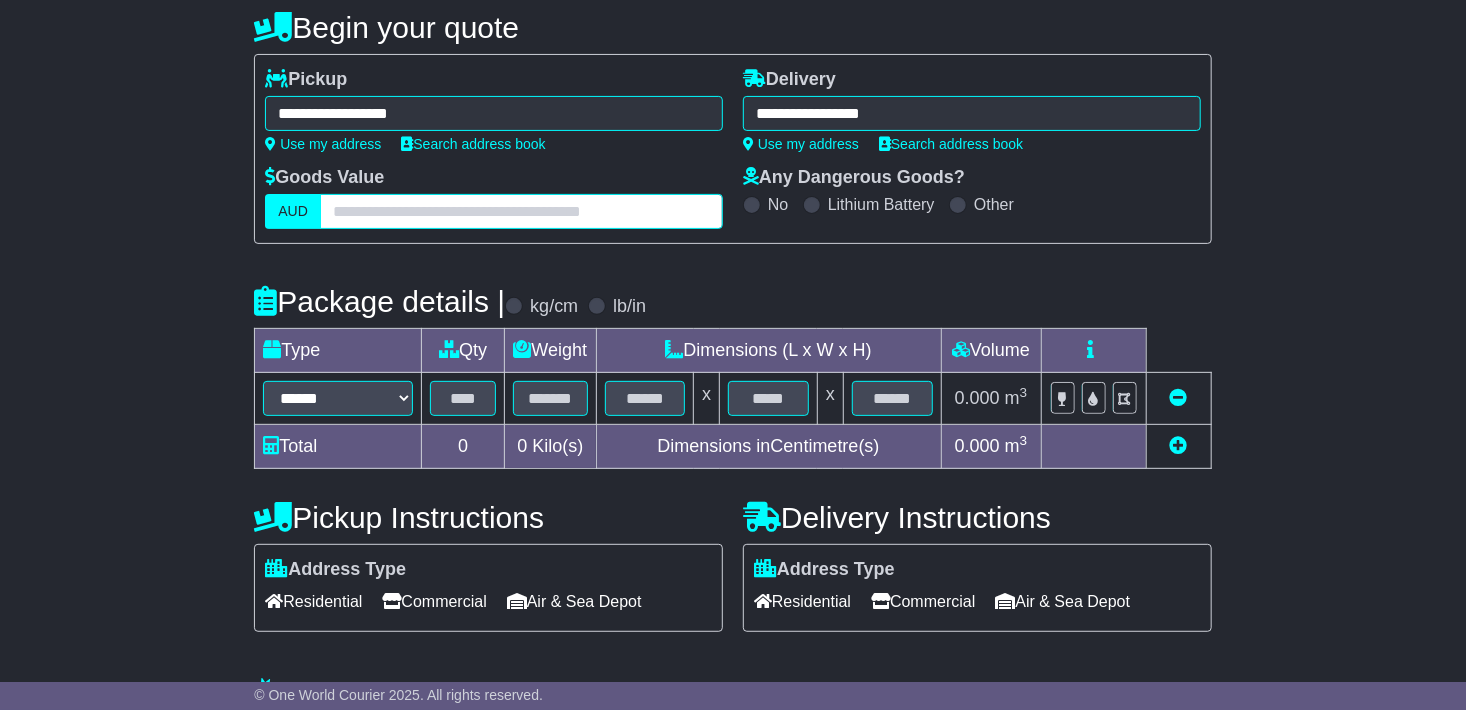 click at bounding box center (521, 211) 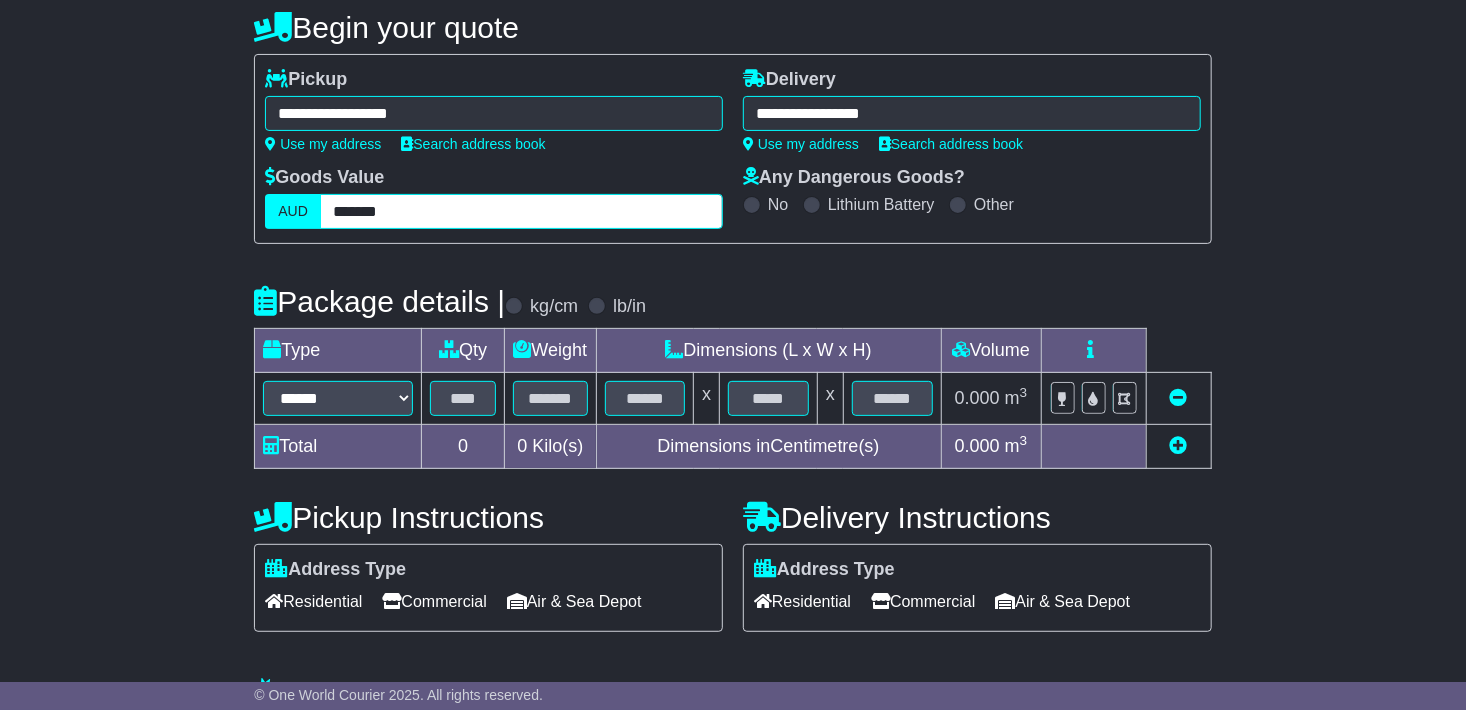 type on "*******" 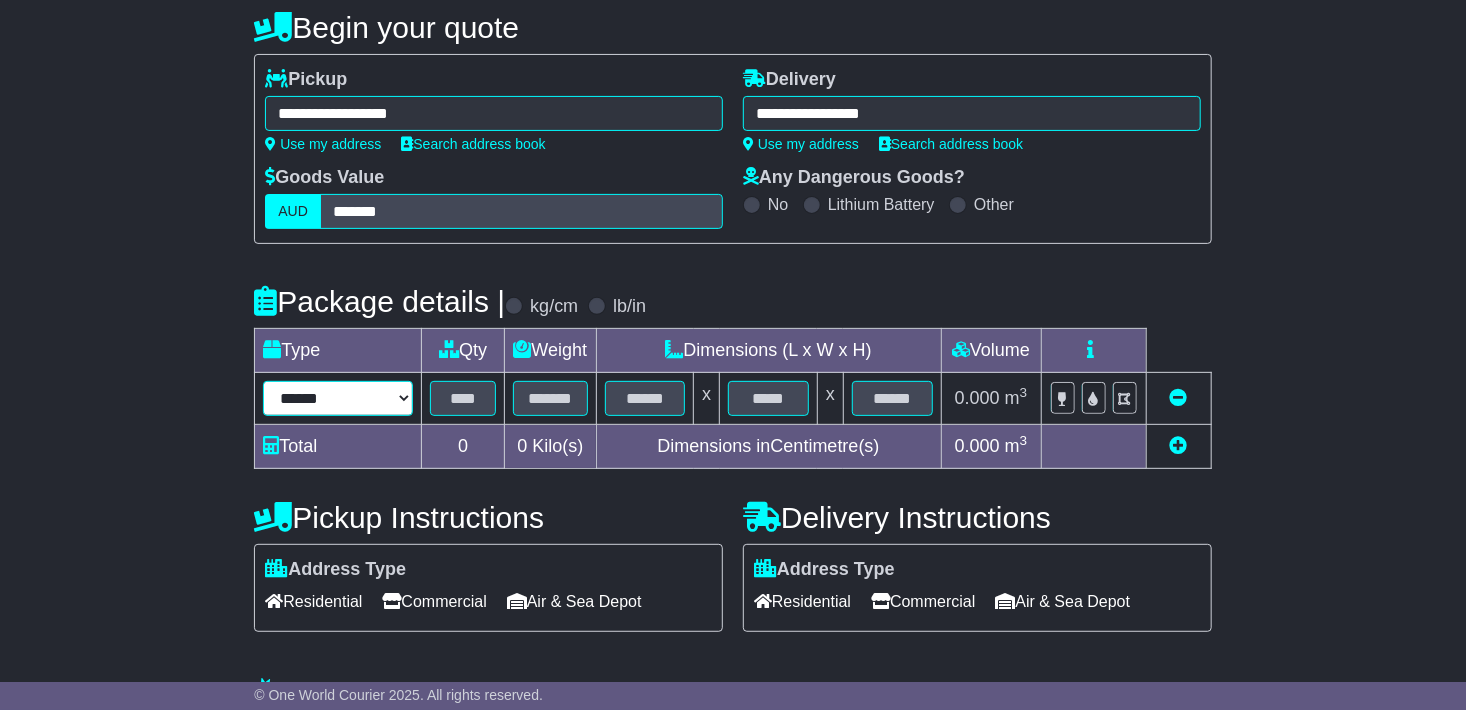 click on "****** ****** *** ******** ***** **** **** ****** *** *******" at bounding box center [338, 398] 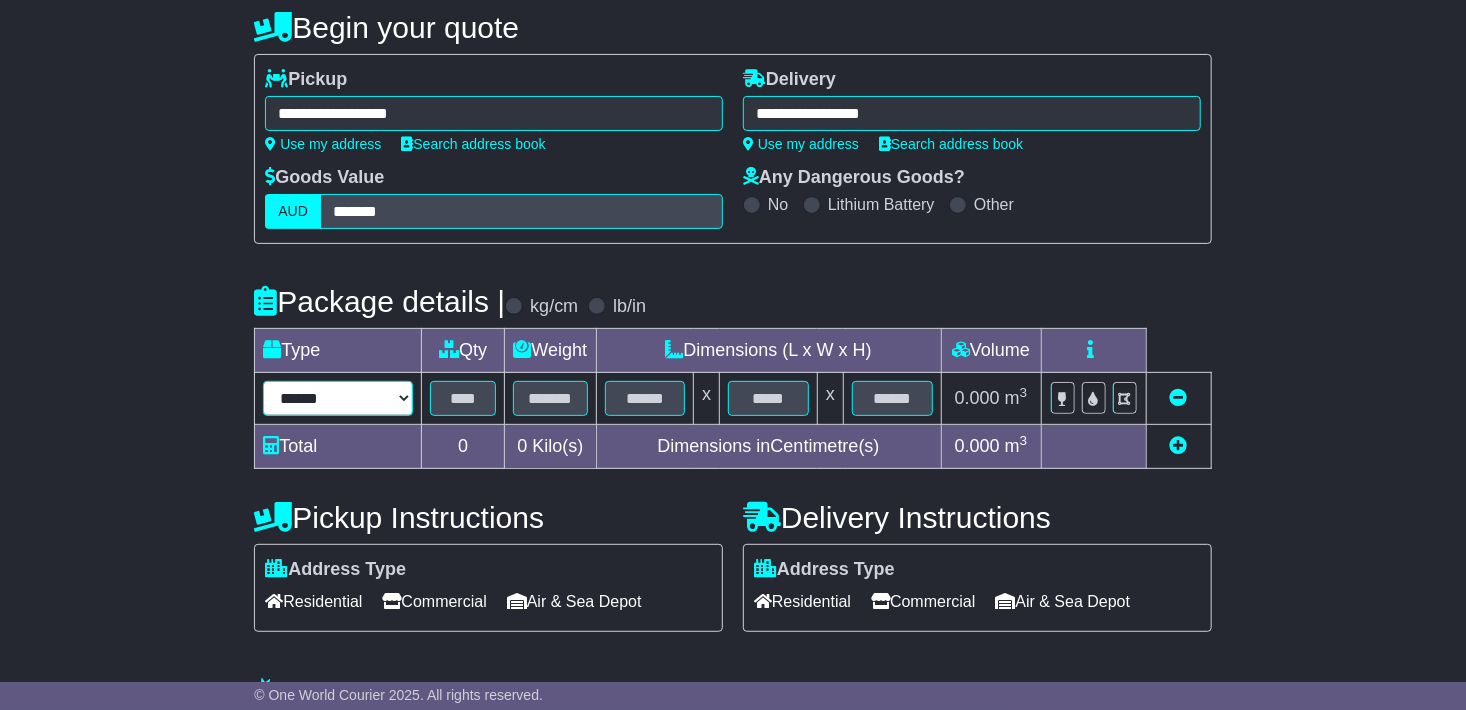 select on "*****" 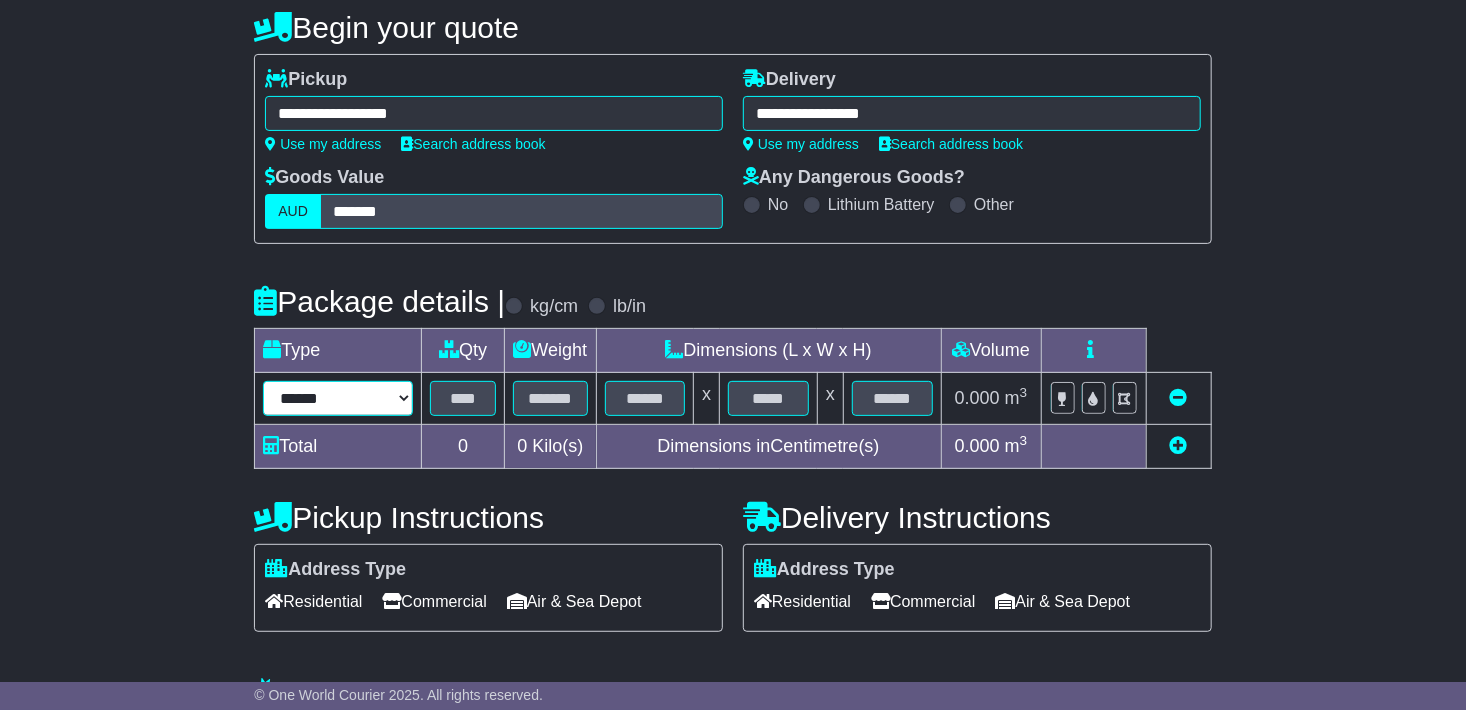 click on "****** ****** *** ******** ***** **** **** ****** *** *******" at bounding box center (338, 398) 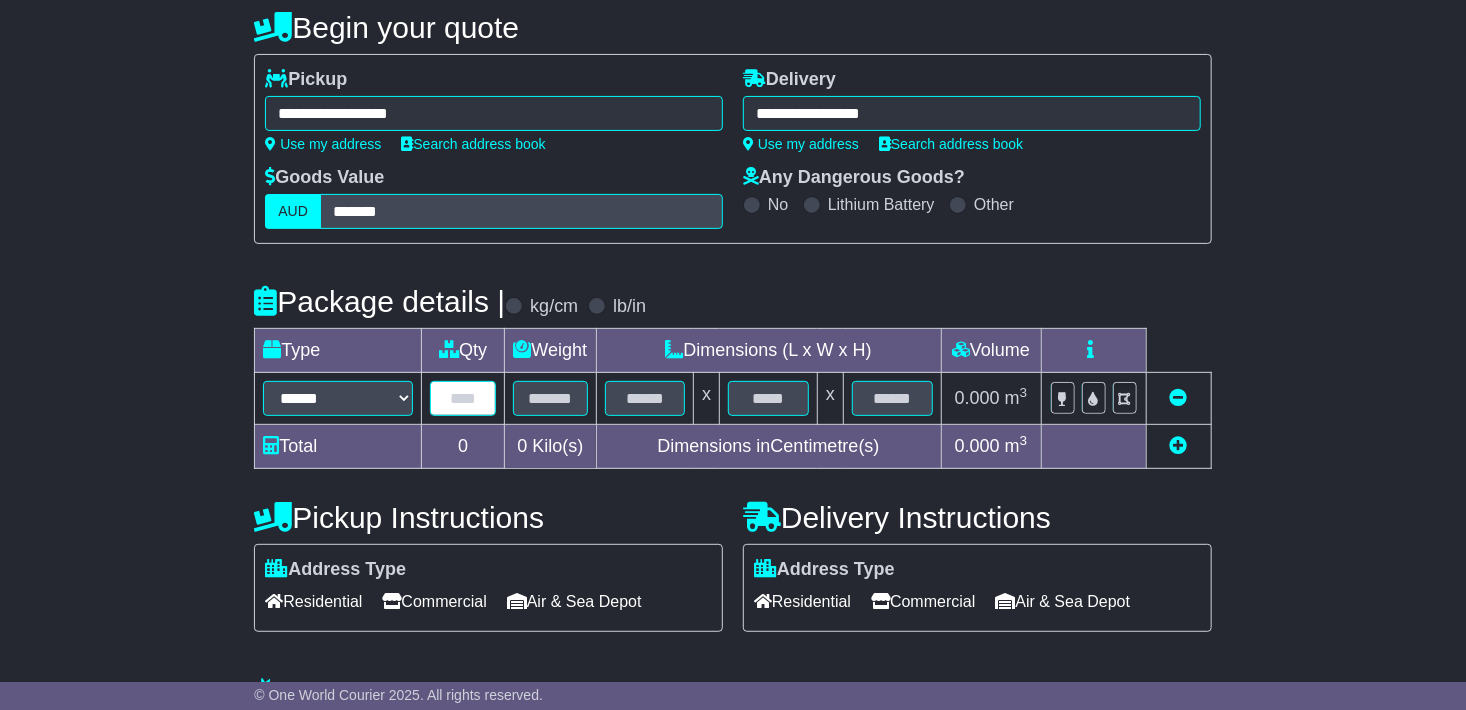 click at bounding box center [463, 398] 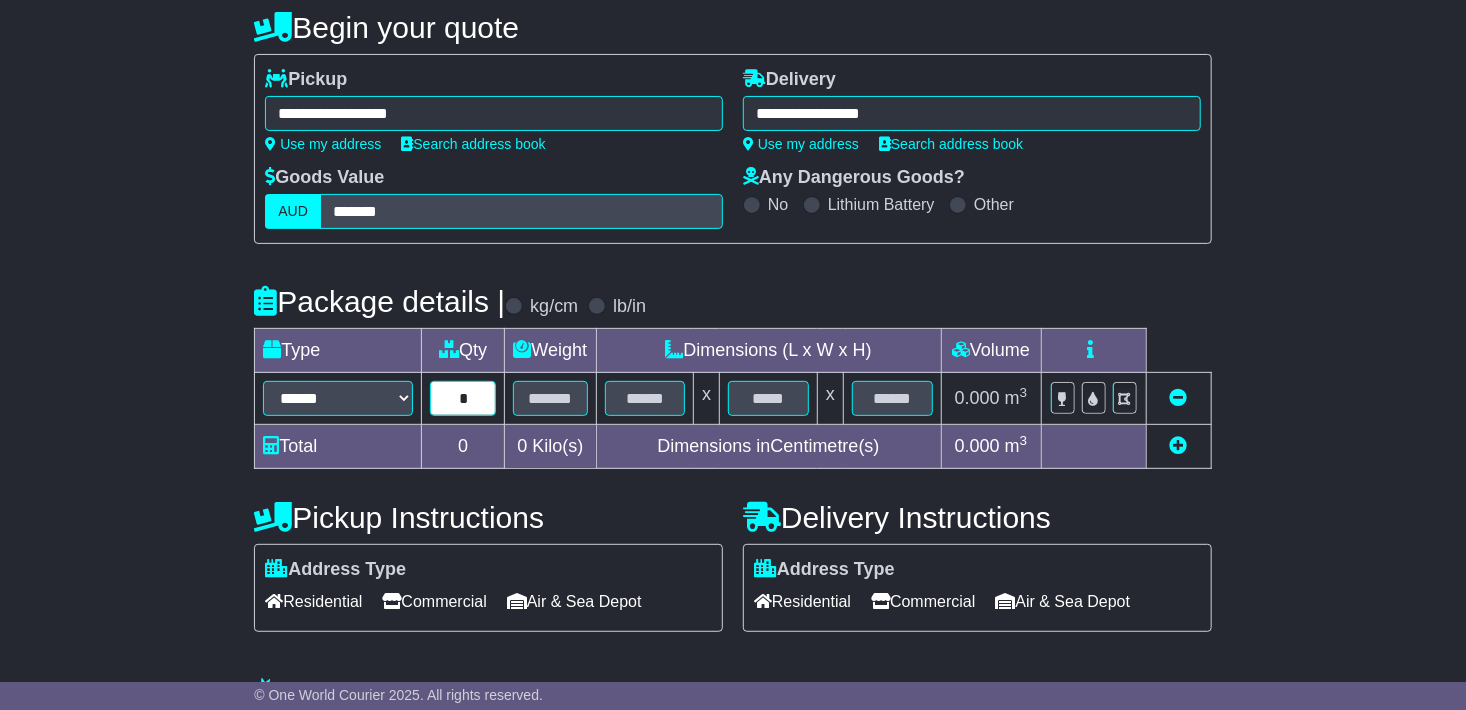 type on "*" 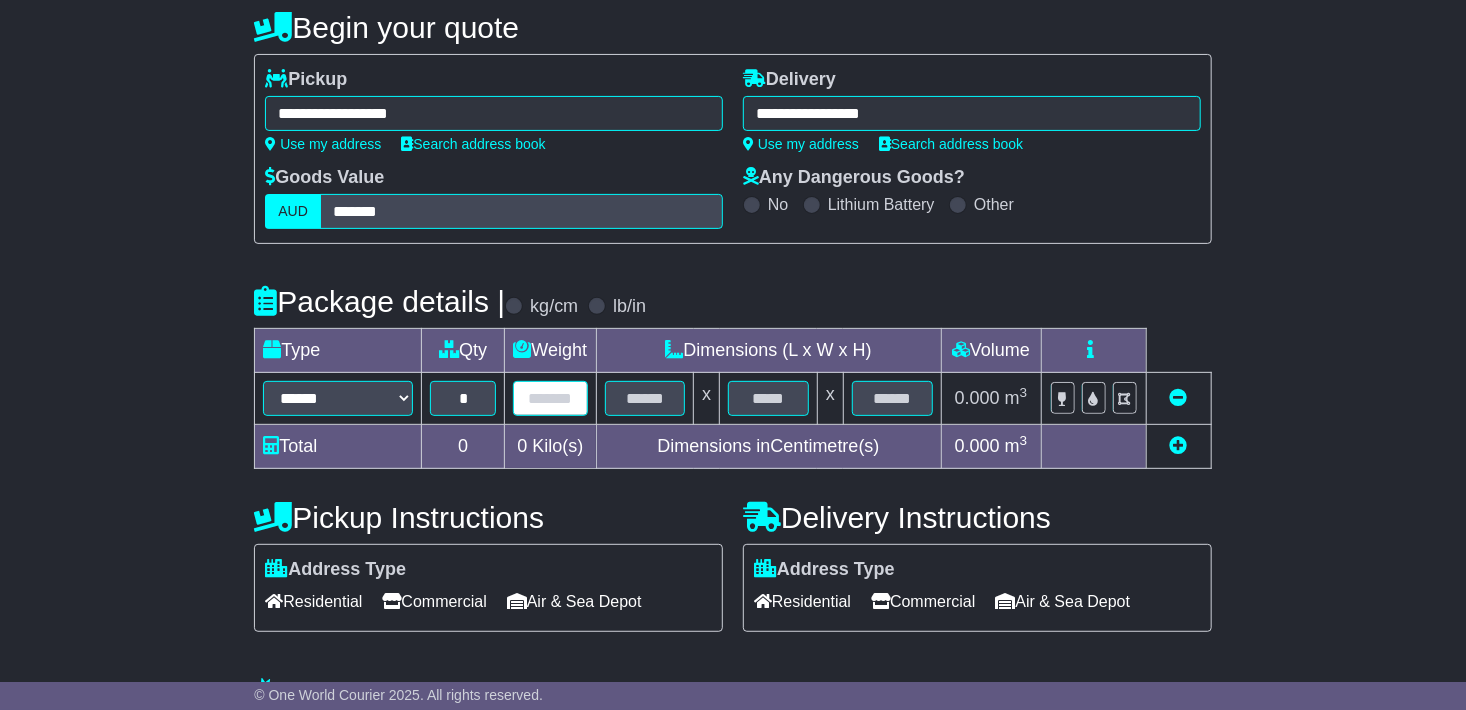 click at bounding box center [550, 398] 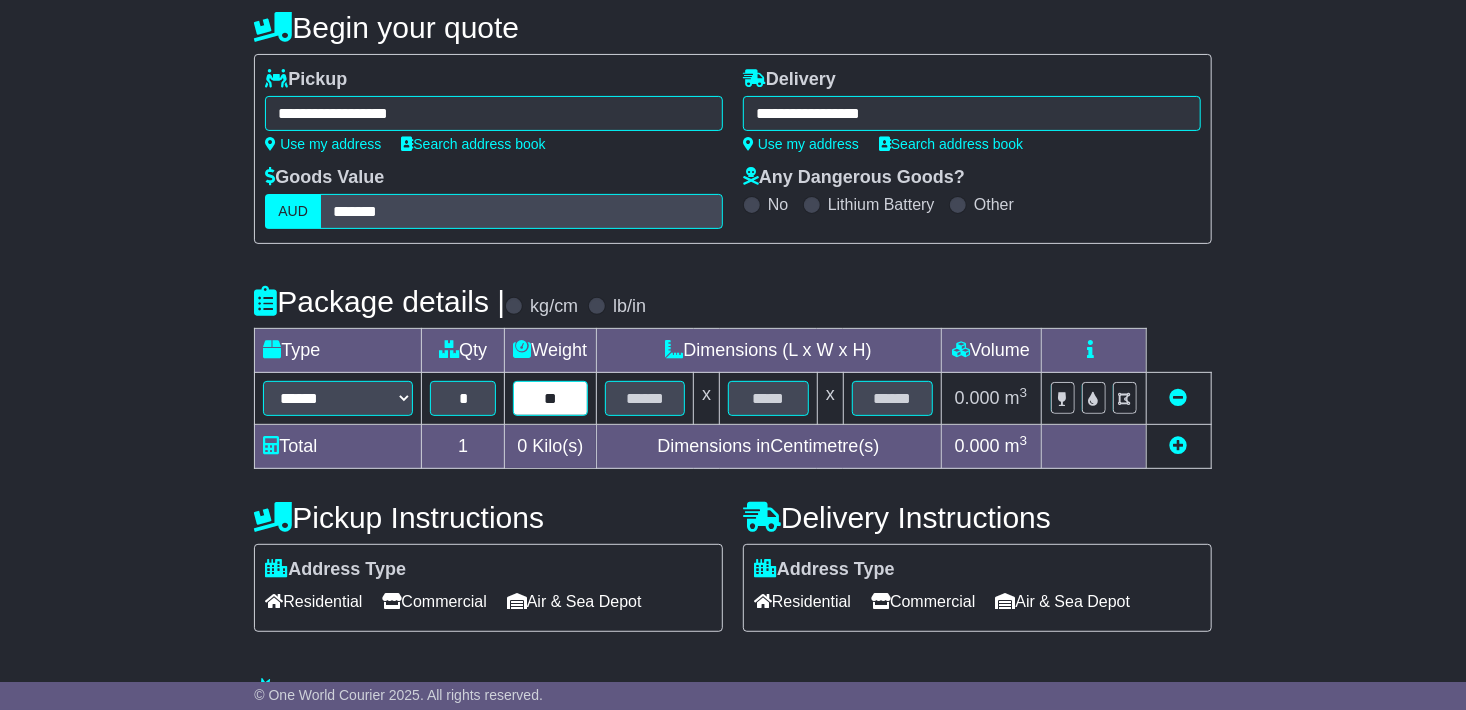 type on "**" 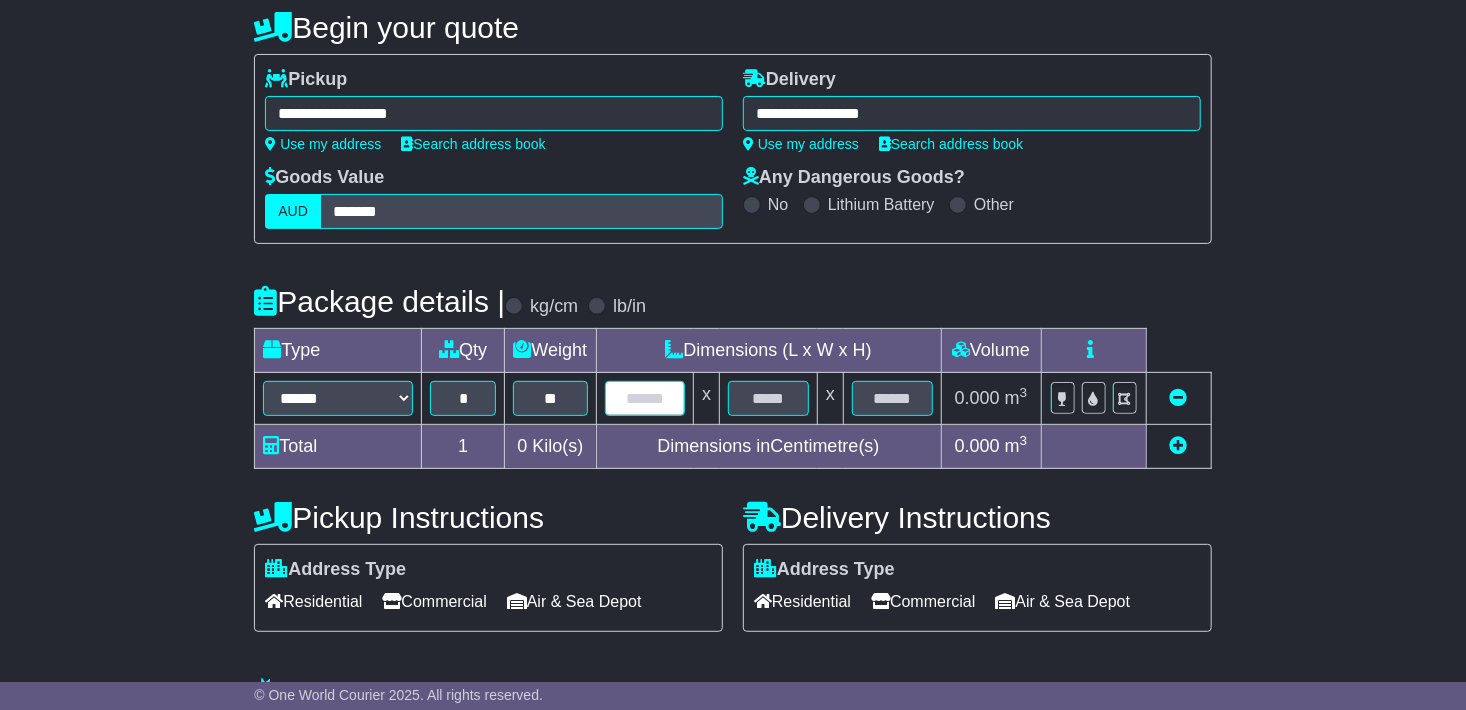 click at bounding box center (645, 398) 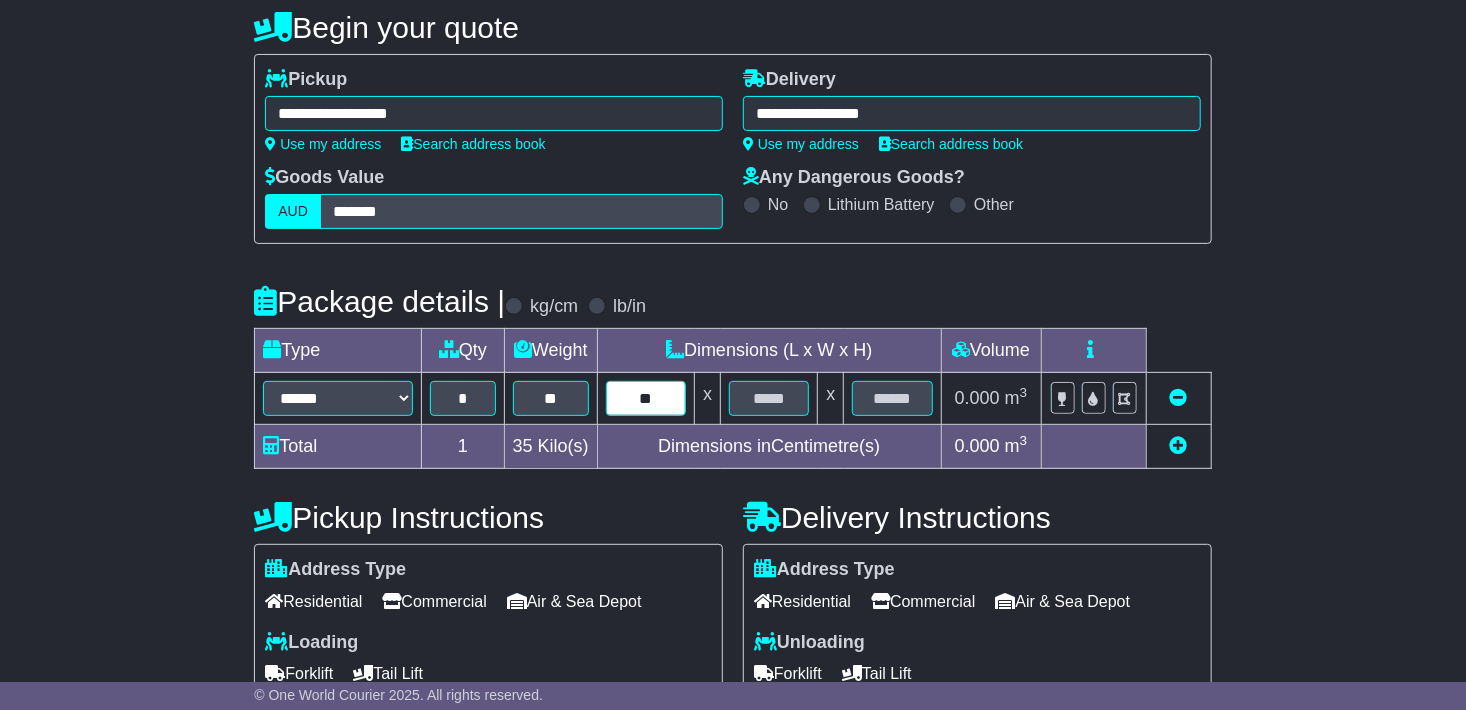 type on "**" 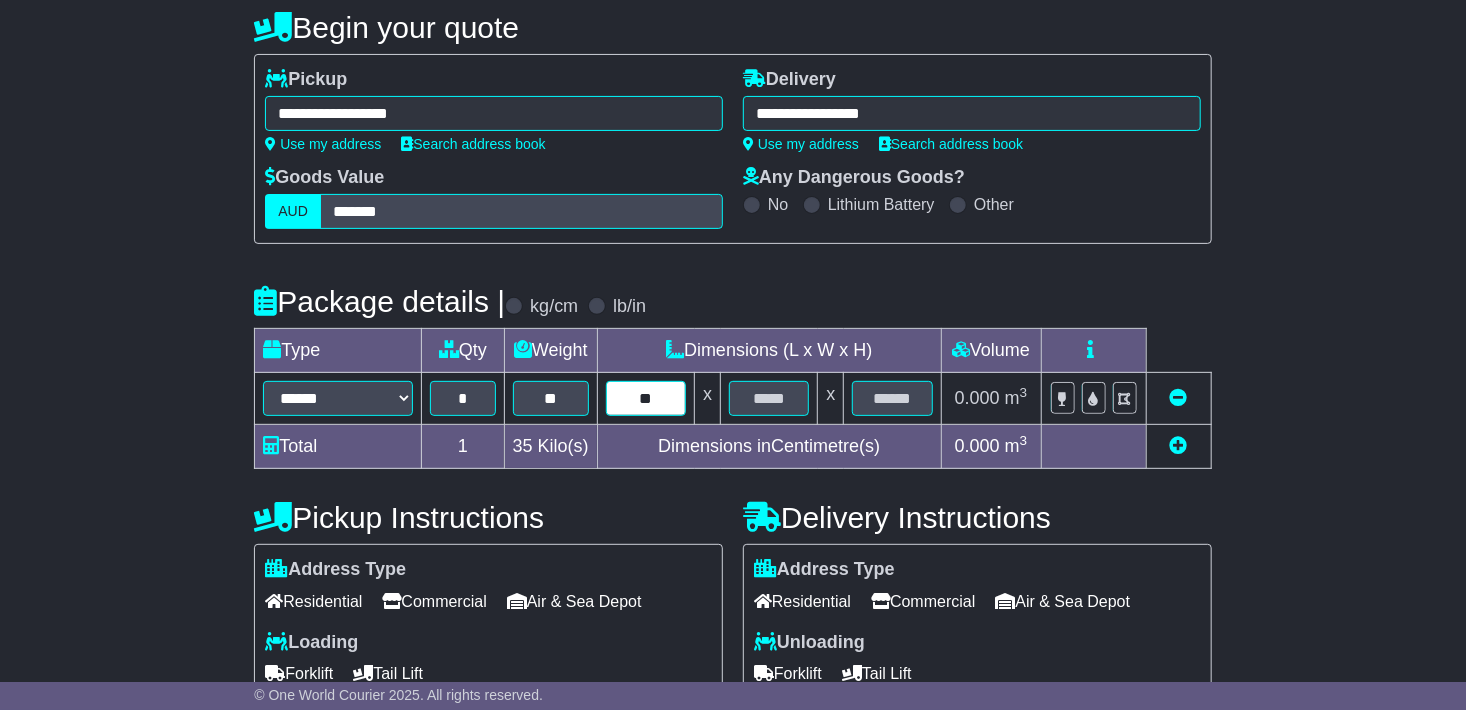 click on "**" at bounding box center [646, 398] 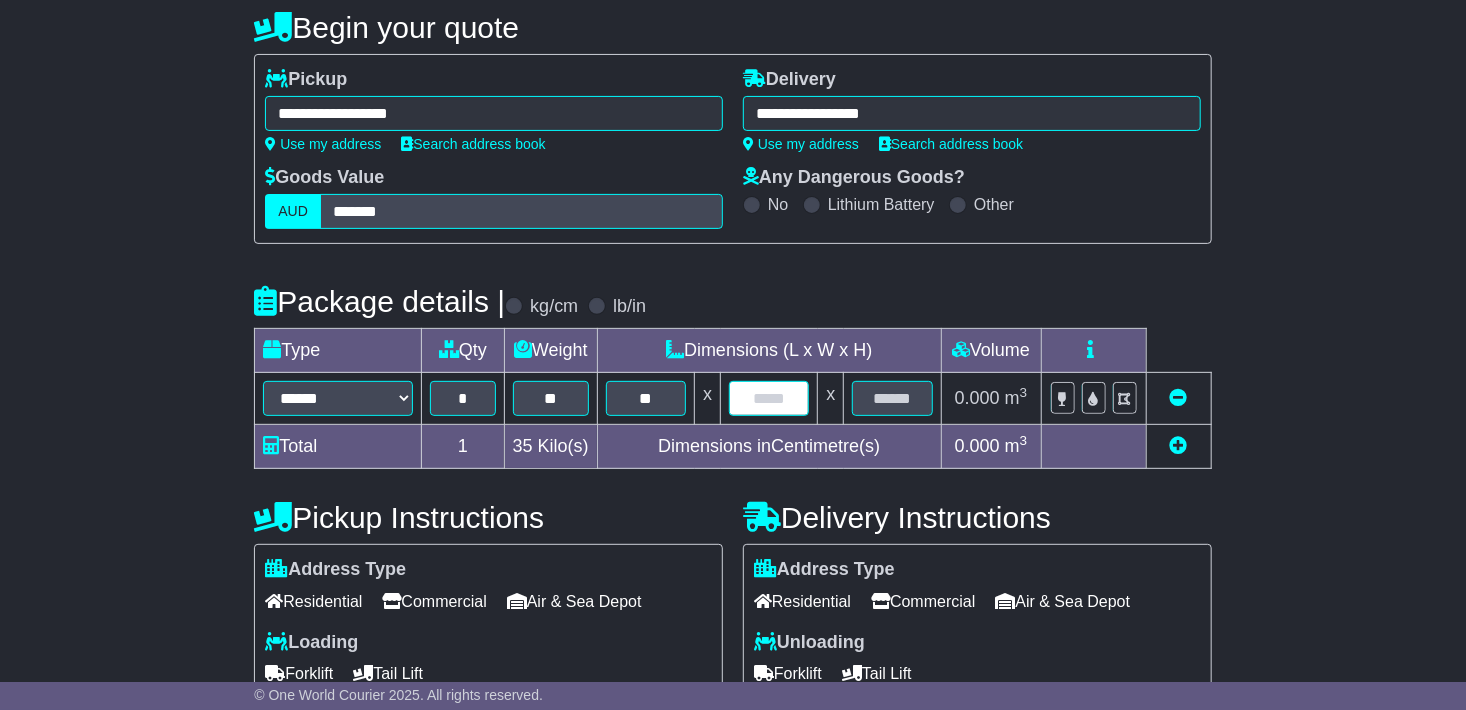 click at bounding box center [769, 398] 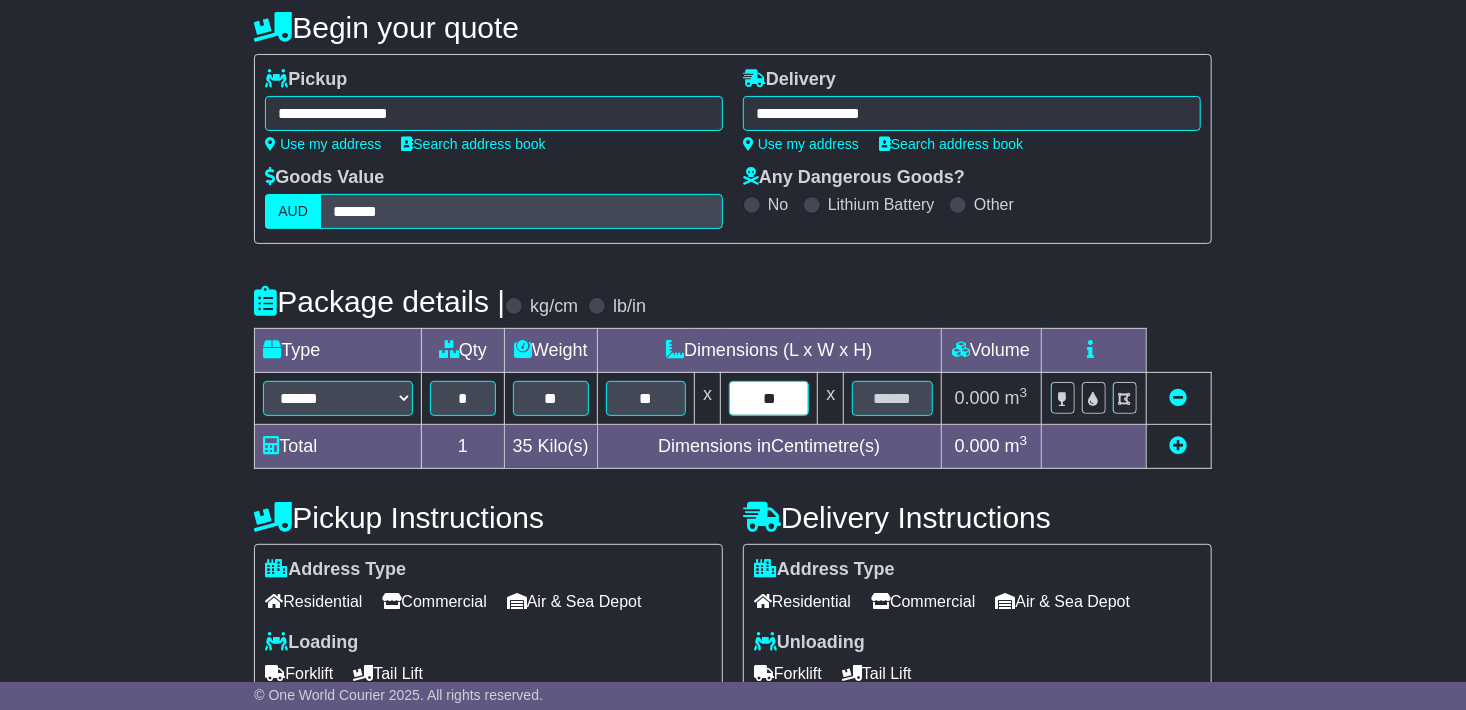 type on "**" 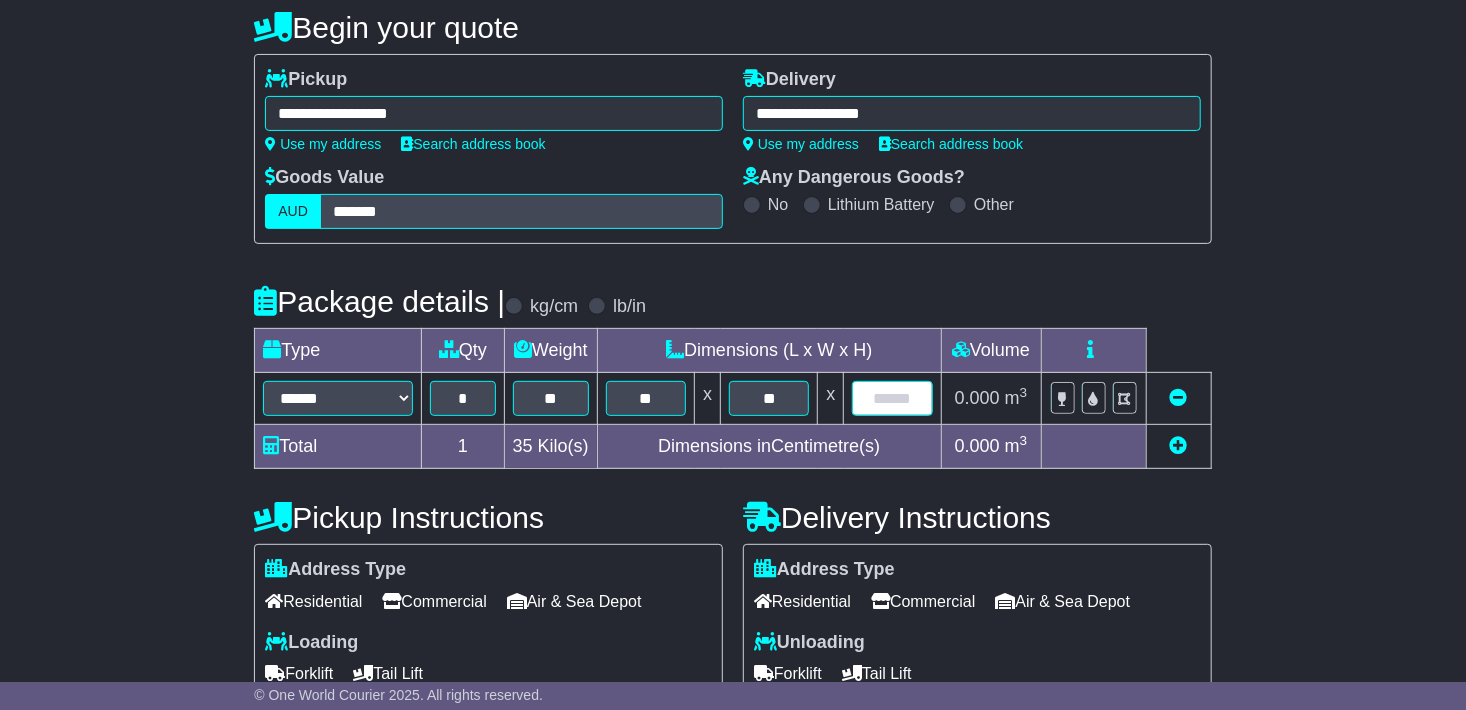 click at bounding box center [892, 398] 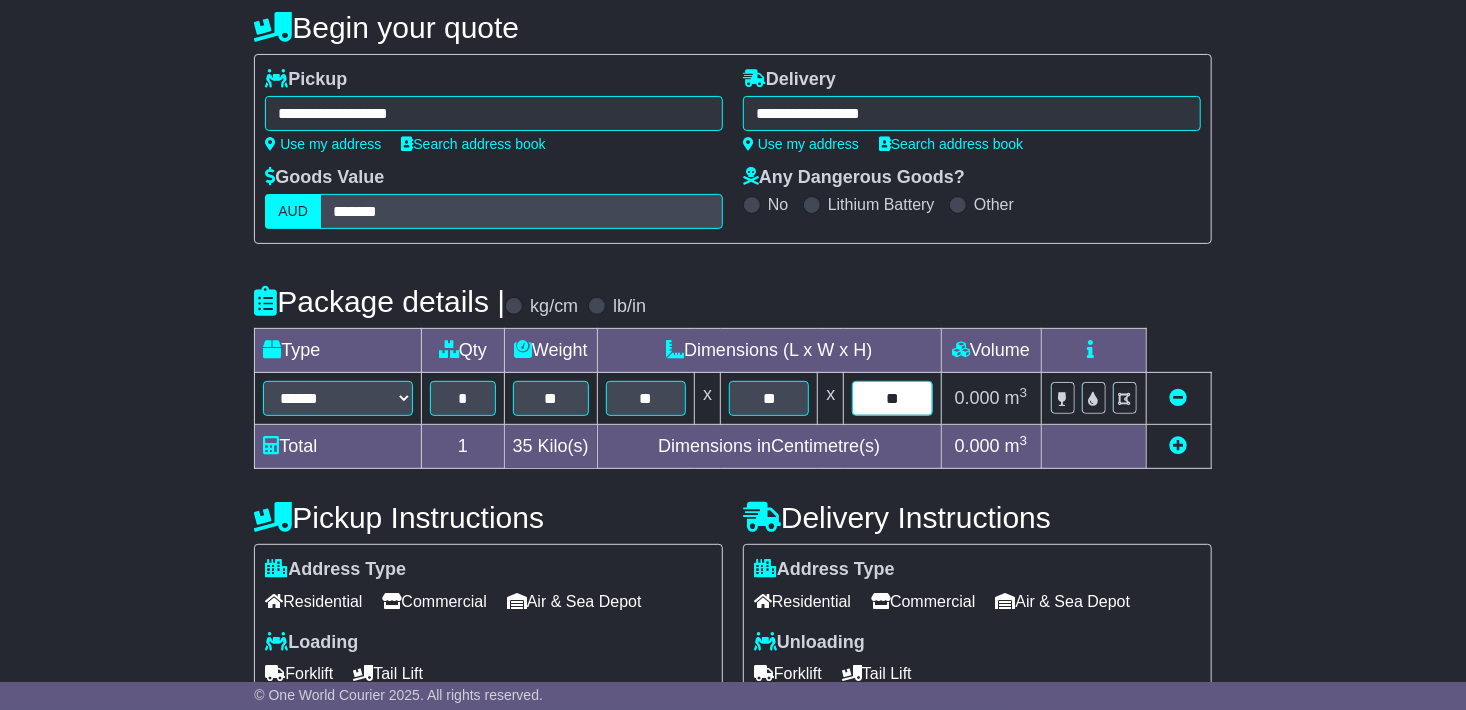 type on "**" 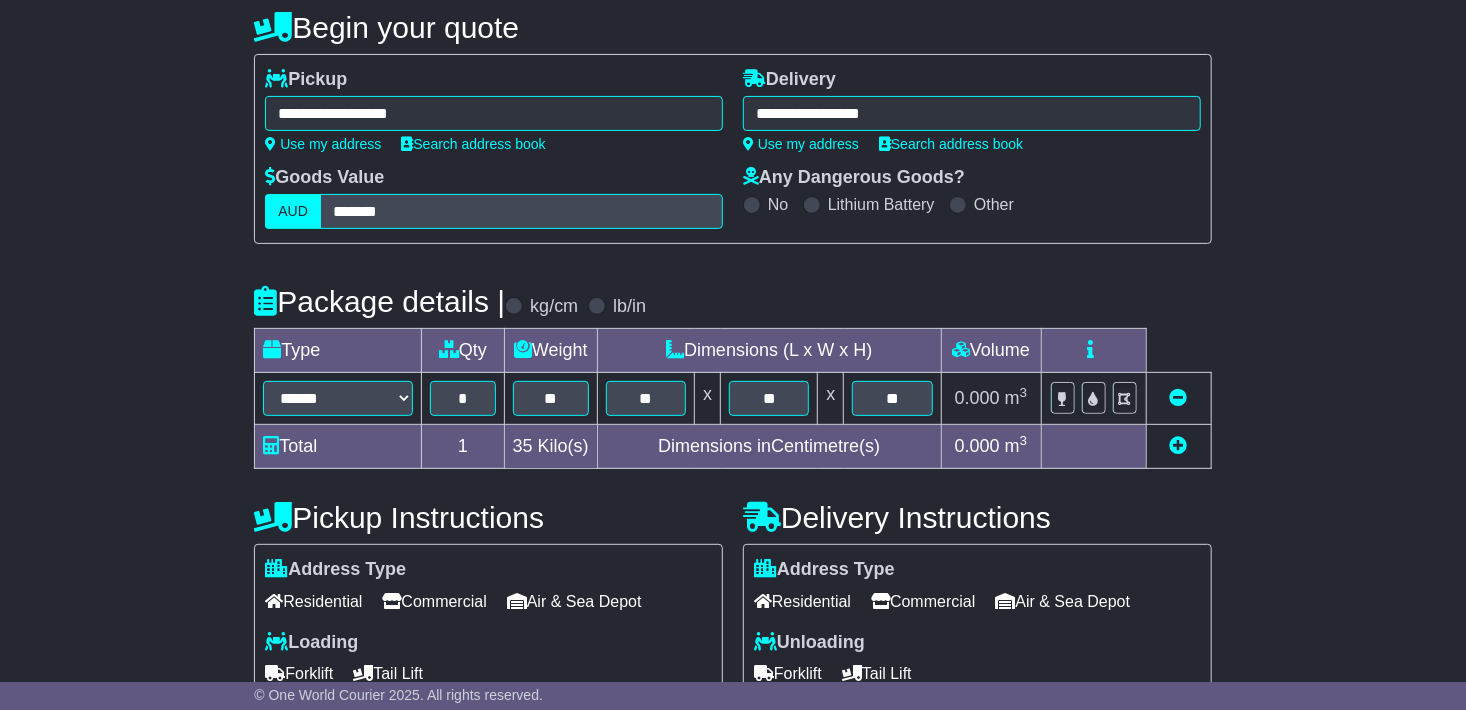 click on "m 3" at bounding box center [1016, 398] 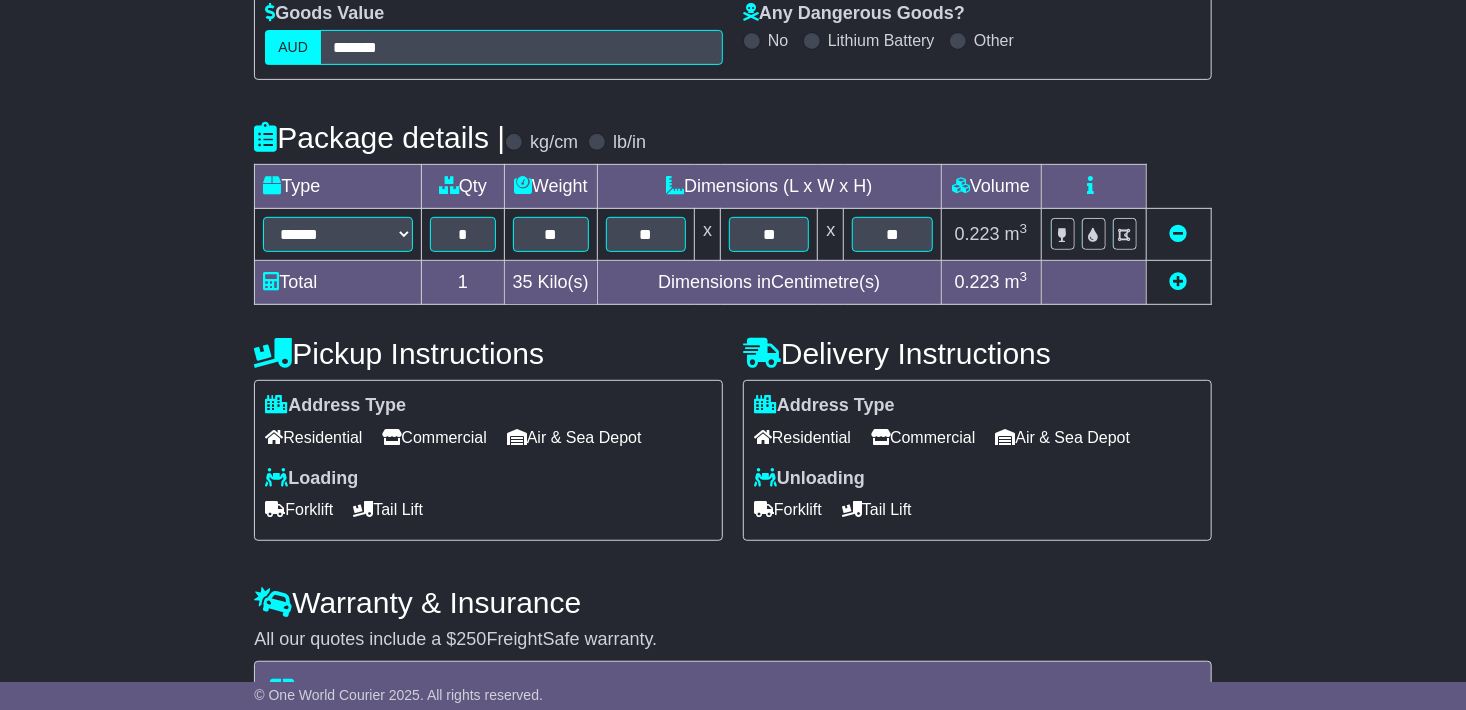 scroll, scrollTop: 400, scrollLeft: 0, axis: vertical 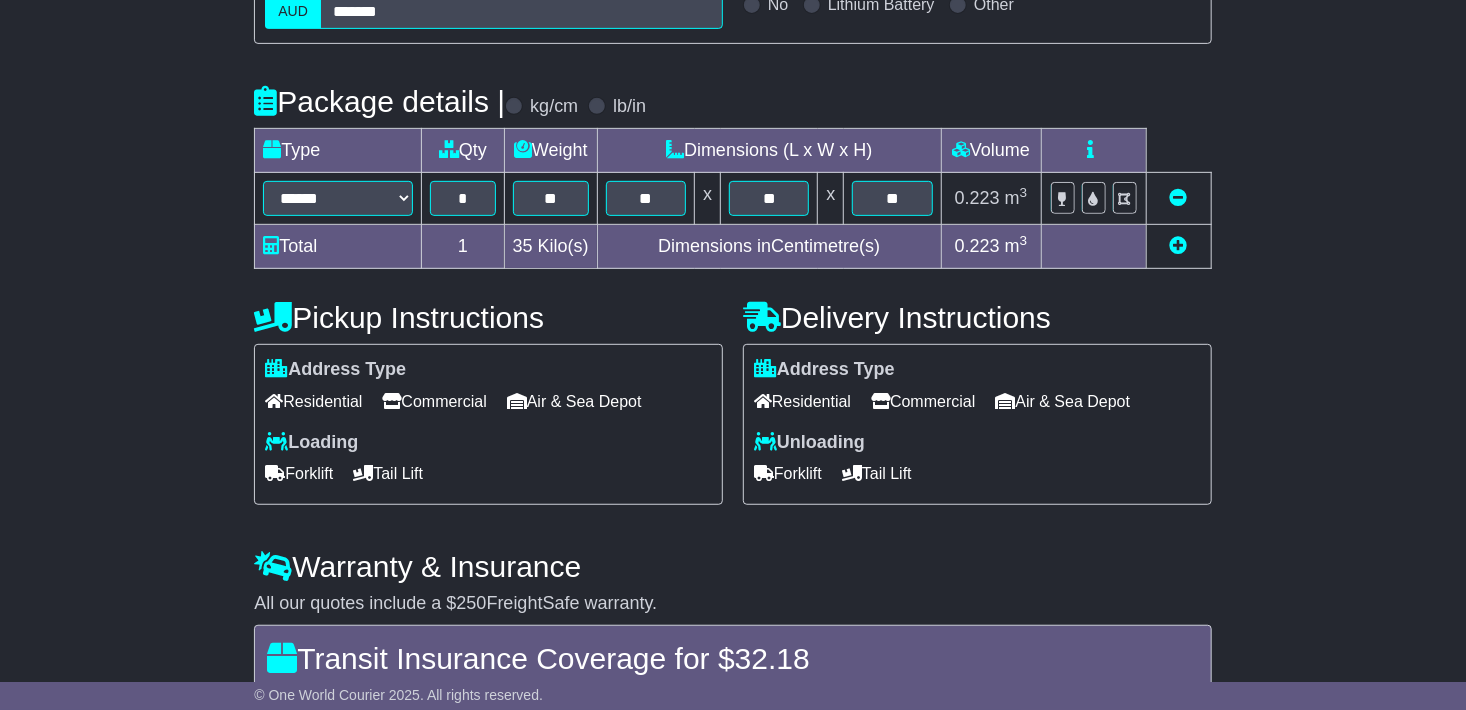 click on "Commercial" at bounding box center (434, 401) 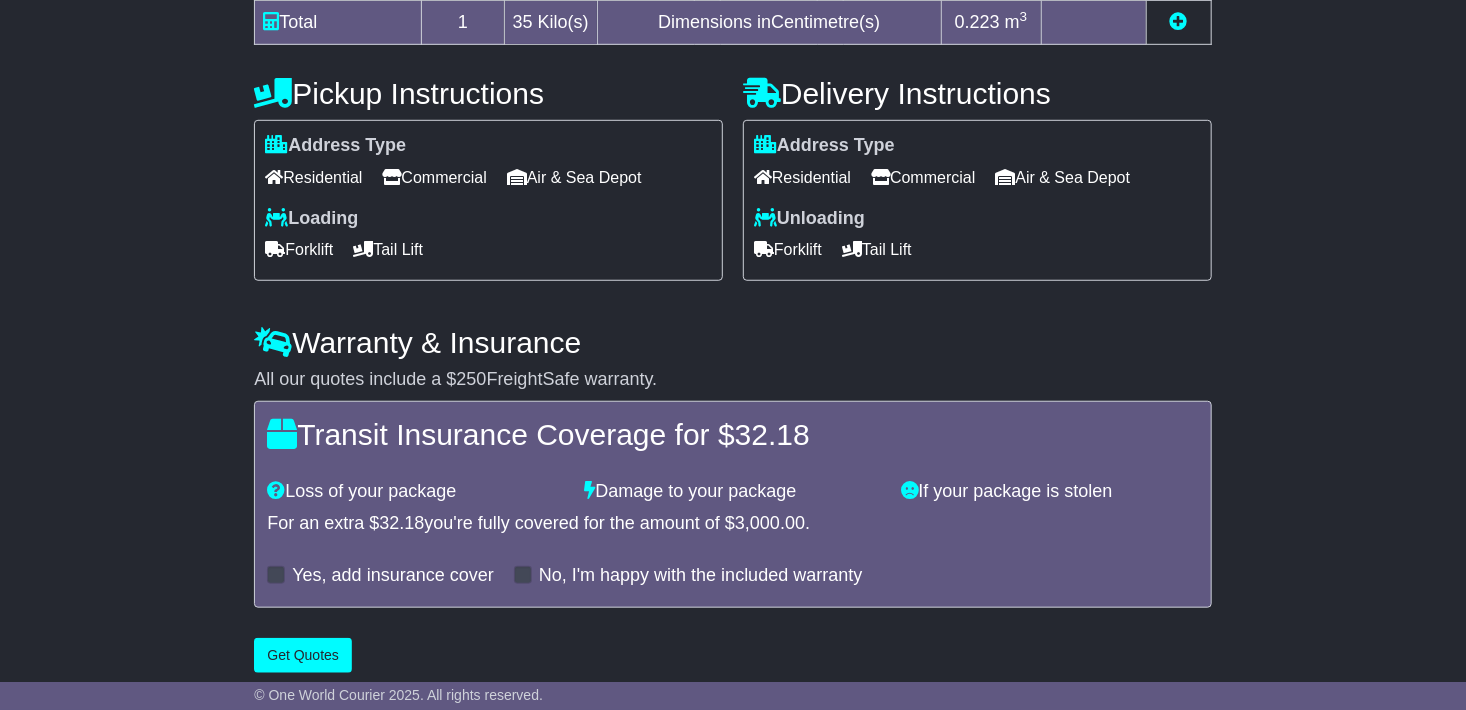 scroll, scrollTop: 636, scrollLeft: 0, axis: vertical 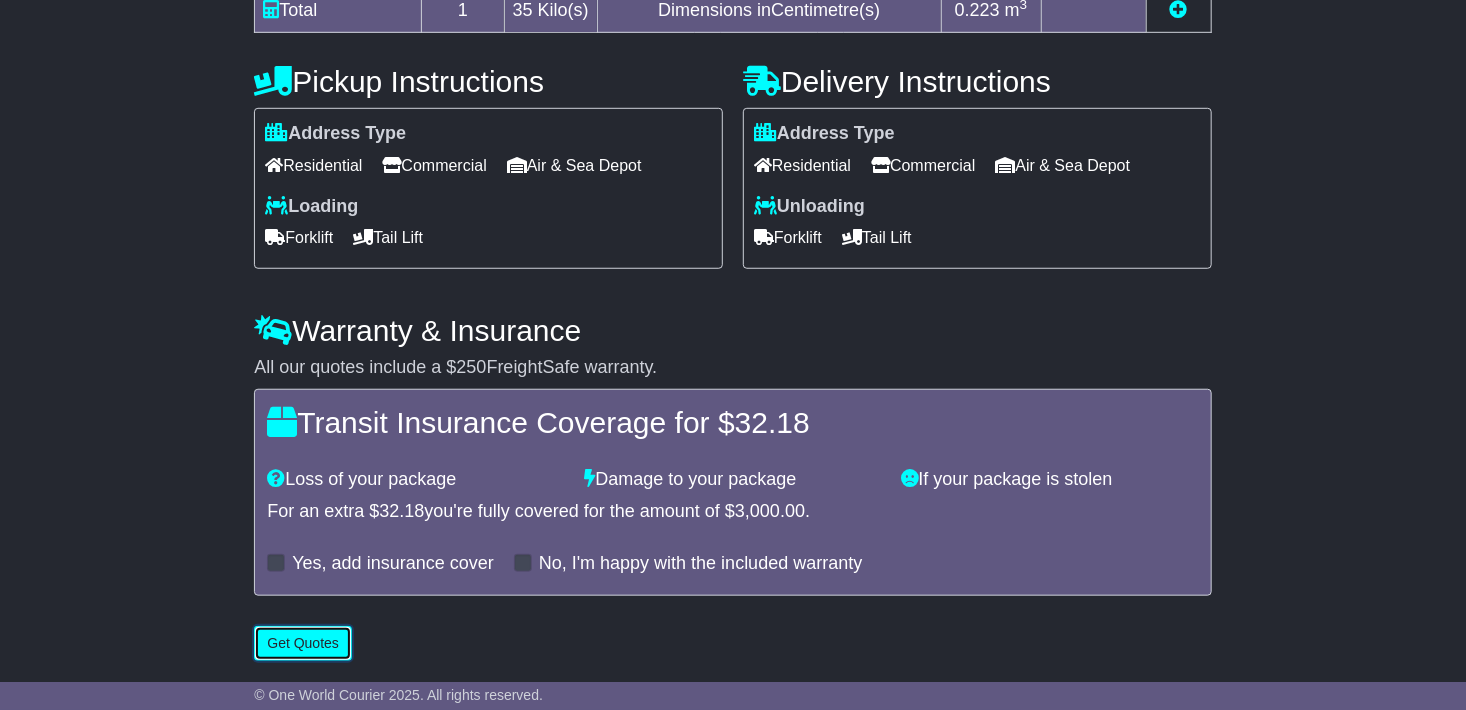 click on "Get Quotes" at bounding box center (303, 643) 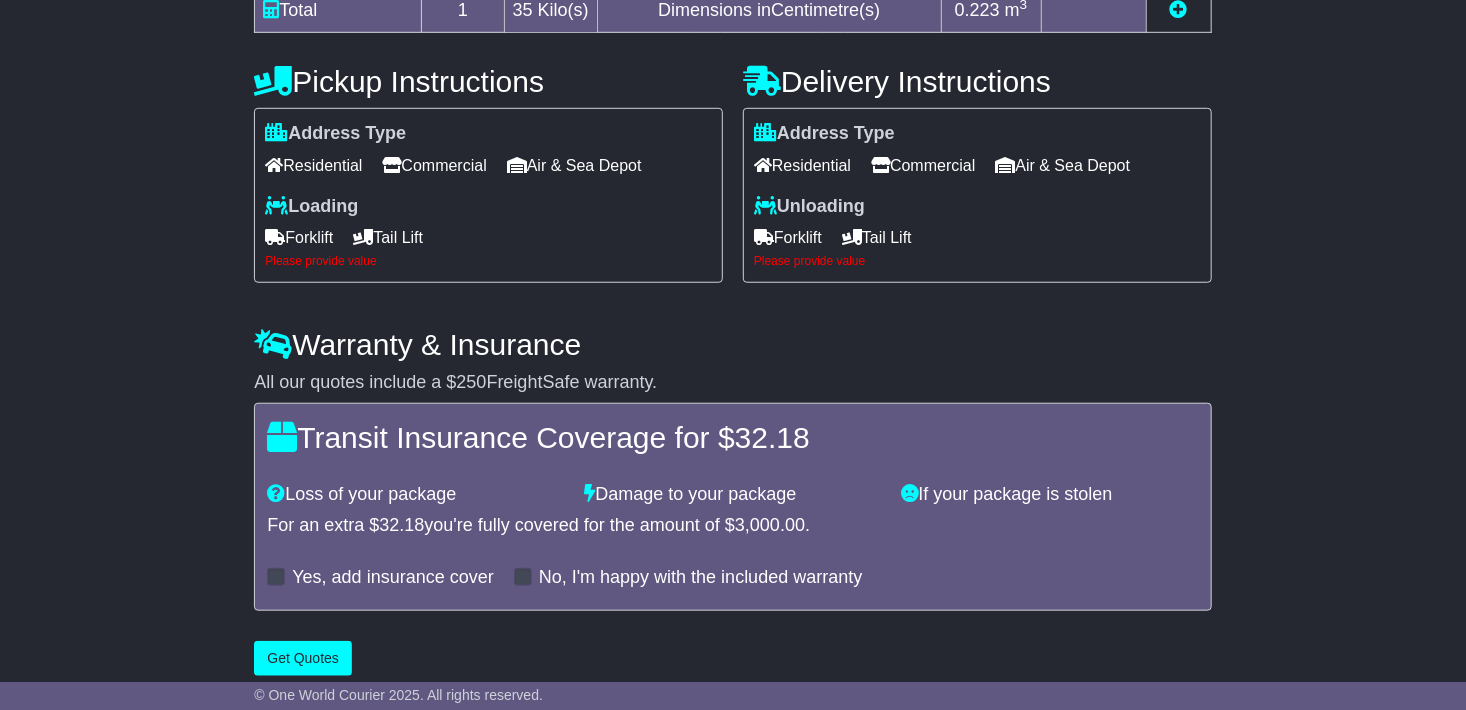 click on "Tail Lift" at bounding box center [388, 237] 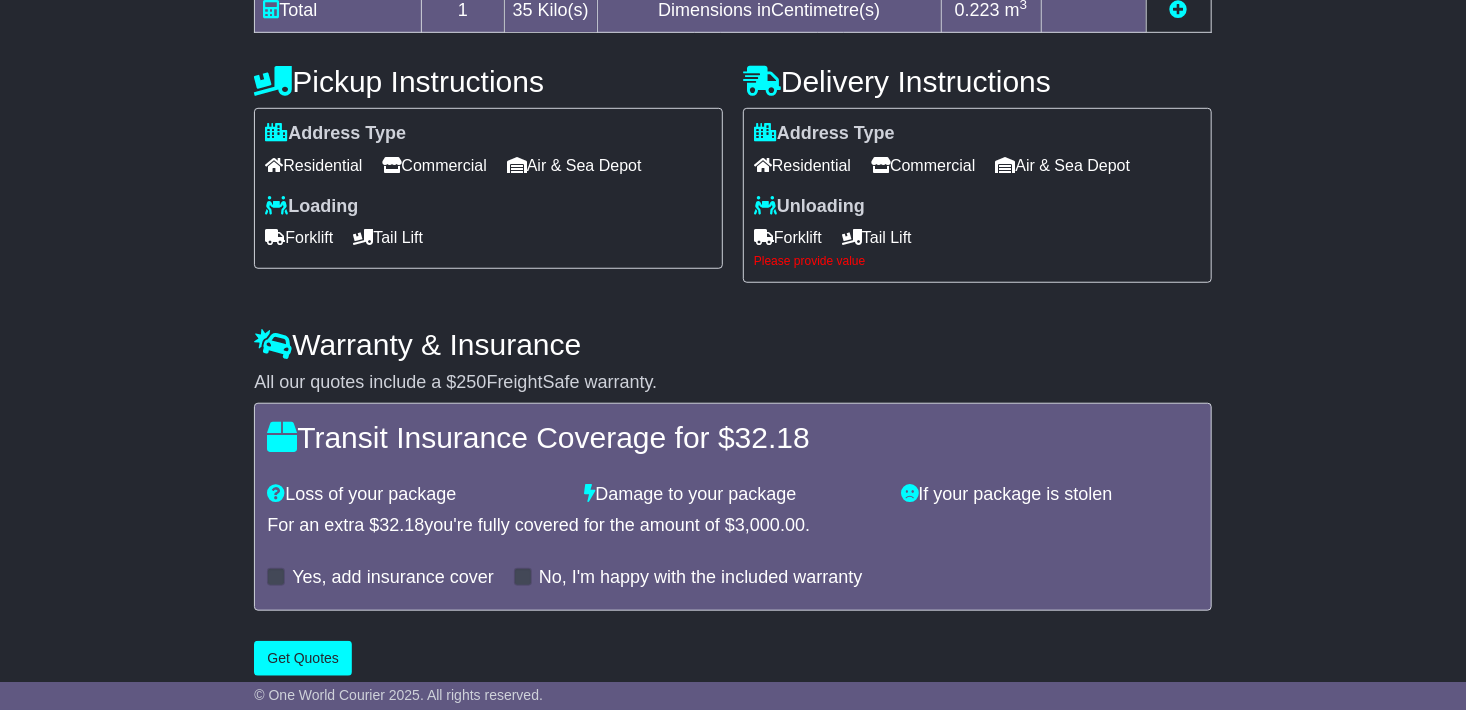 click on "Tail Lift" at bounding box center (877, 237) 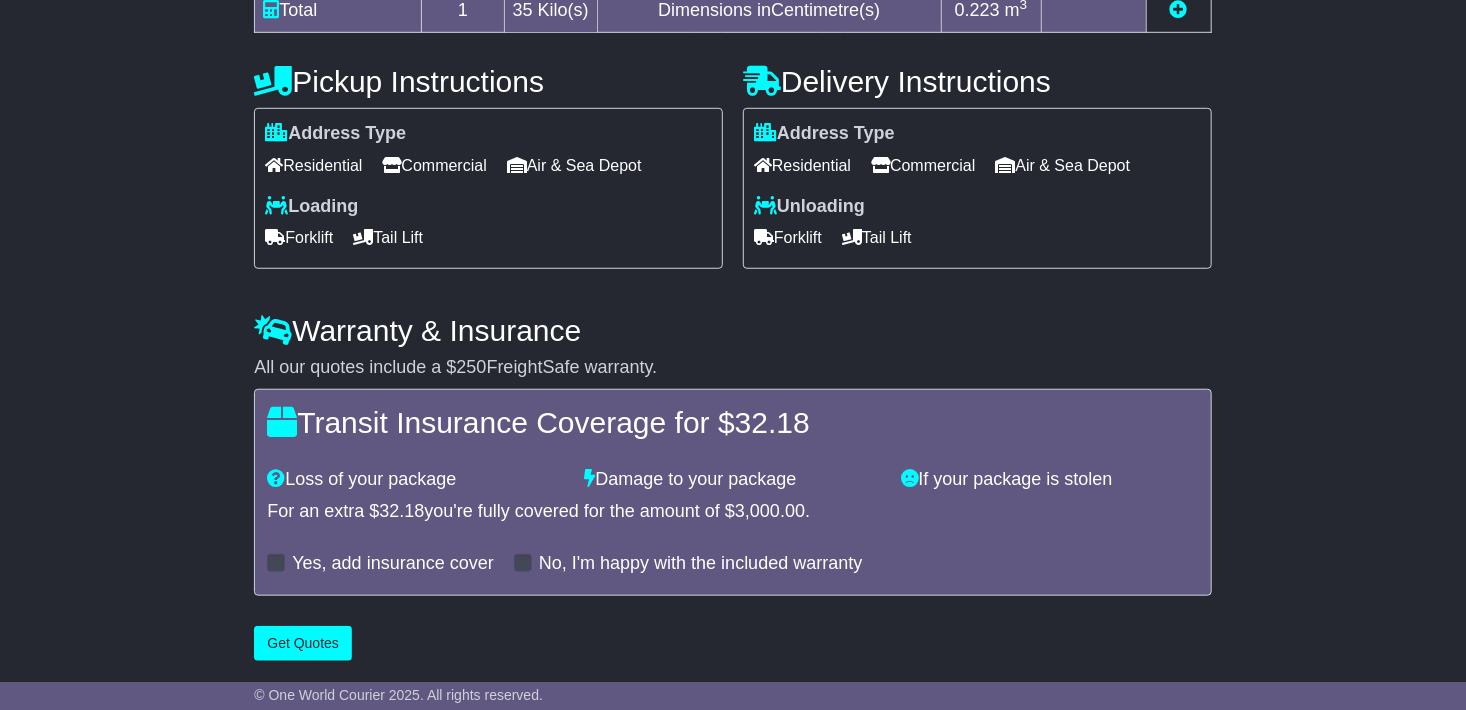 scroll, scrollTop: 638, scrollLeft: 0, axis: vertical 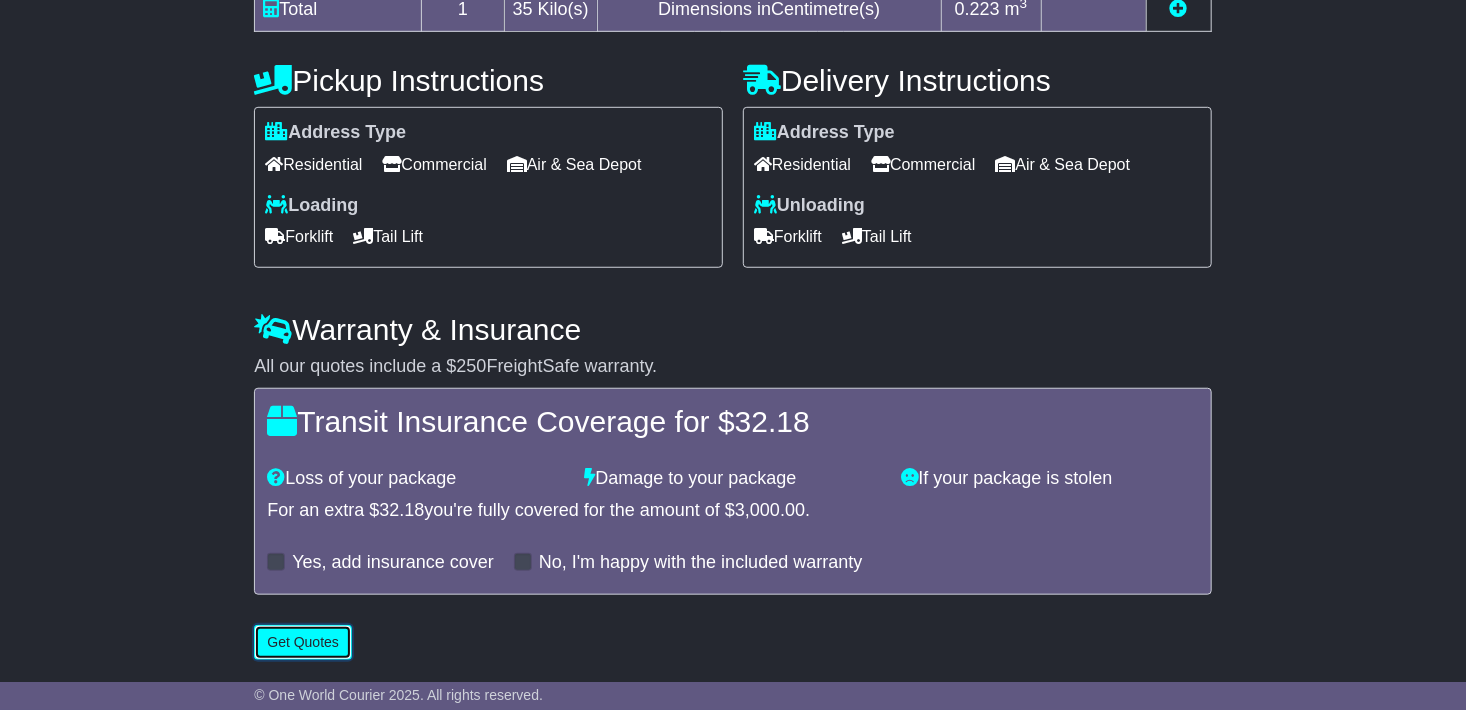 click on "Get Quotes" at bounding box center (303, 642) 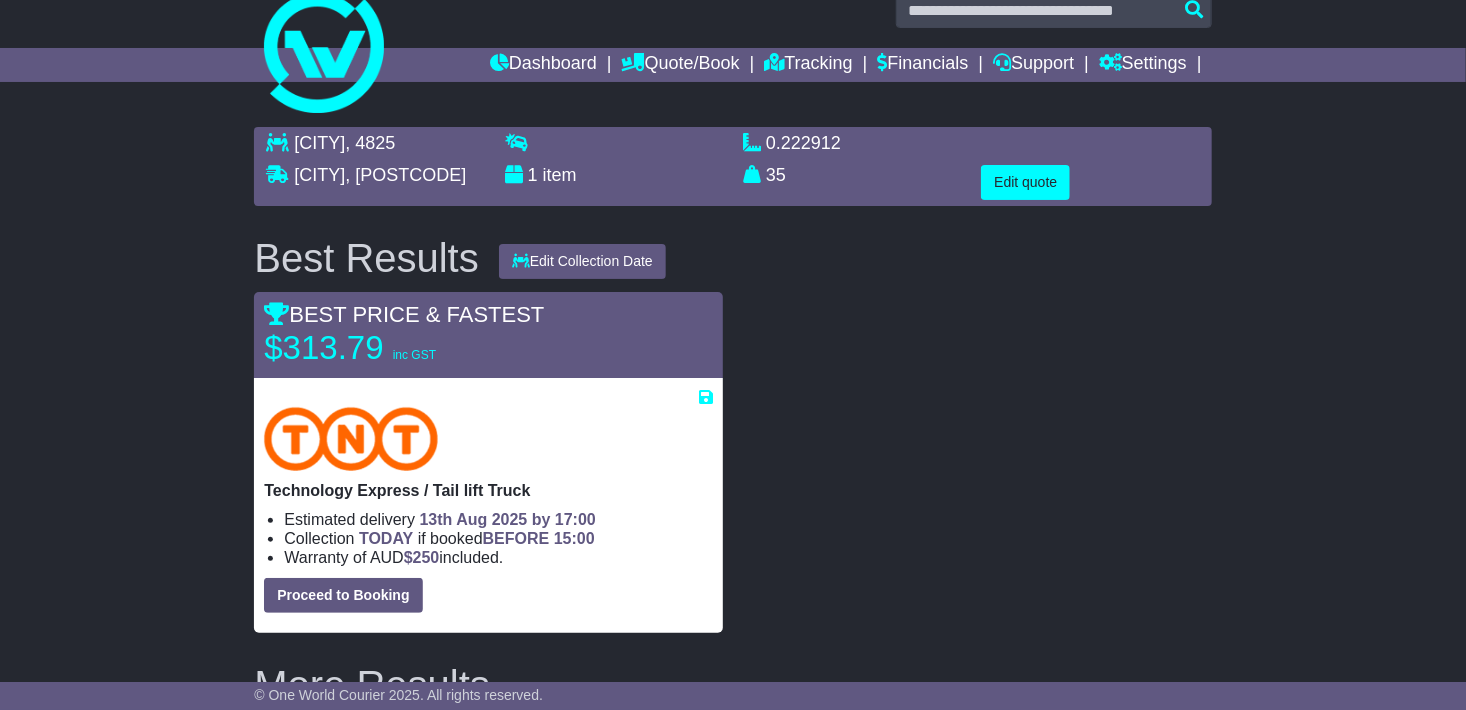 scroll, scrollTop: 0, scrollLeft: 0, axis: both 